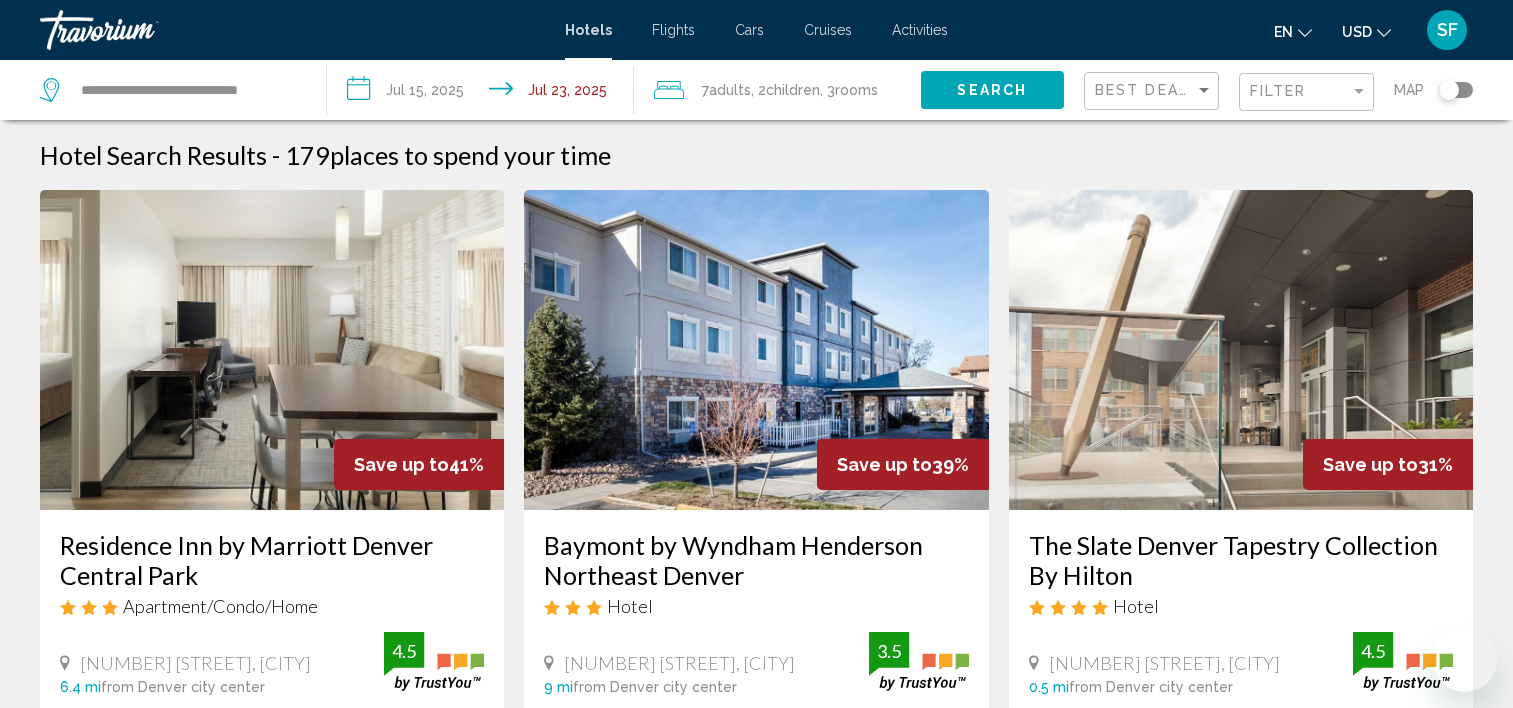 scroll, scrollTop: 243, scrollLeft: 0, axis: vertical 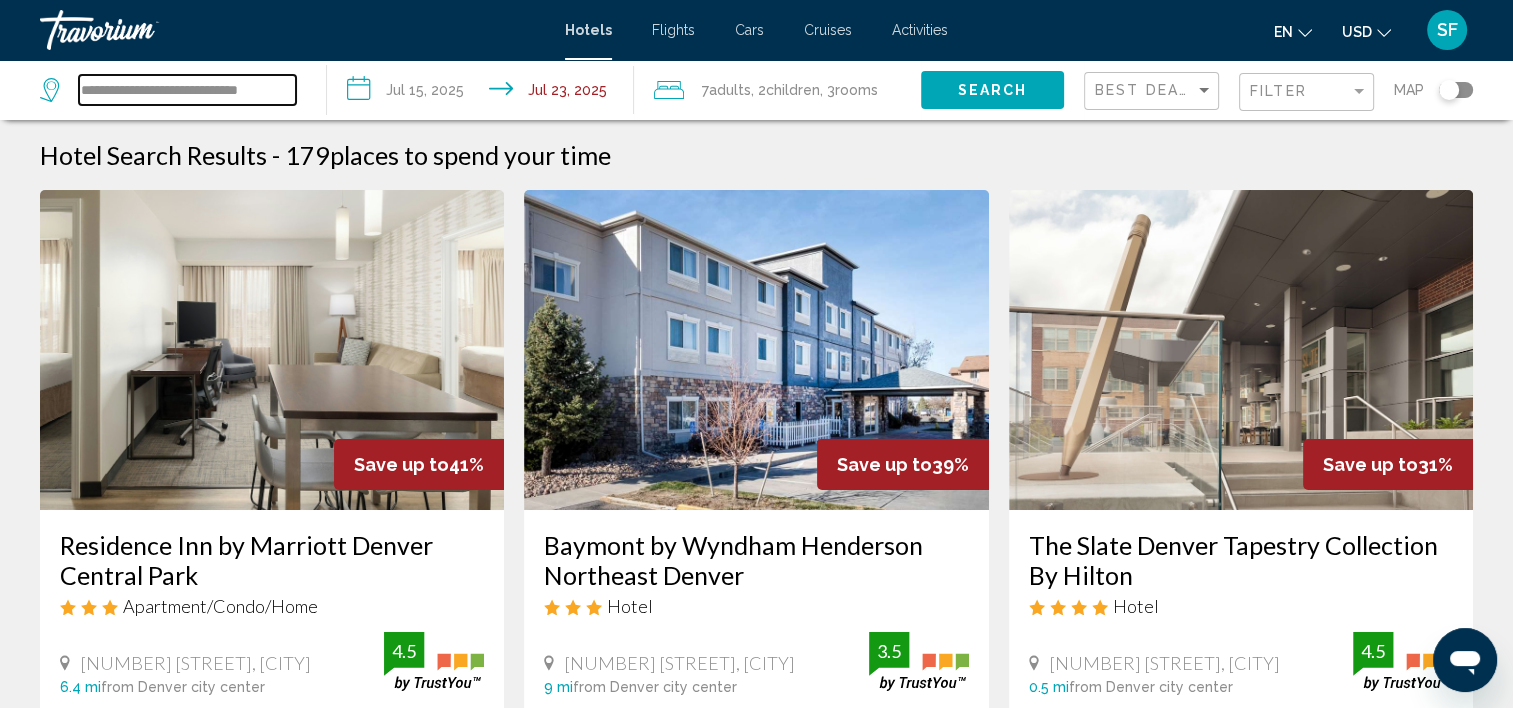 click on "**********" at bounding box center (187, 90) 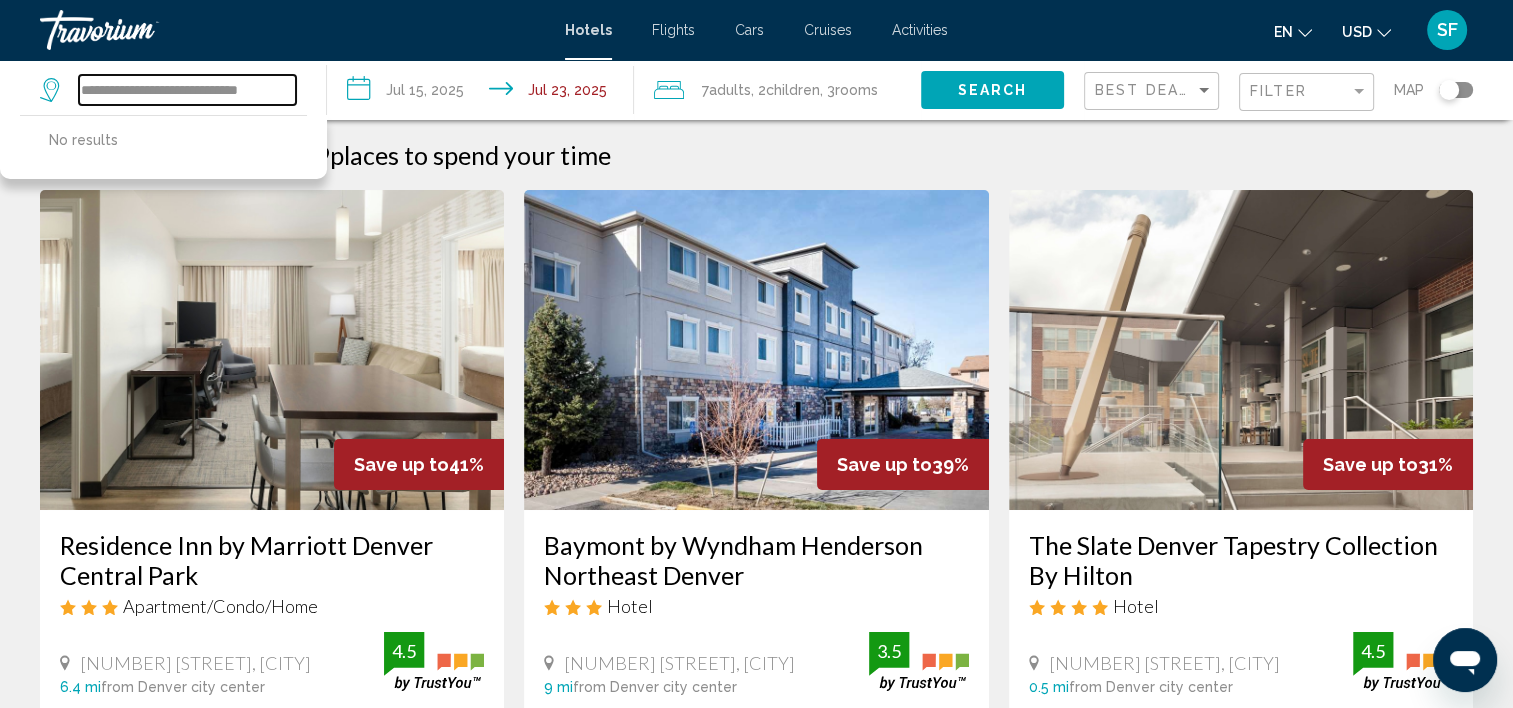 type on "**********" 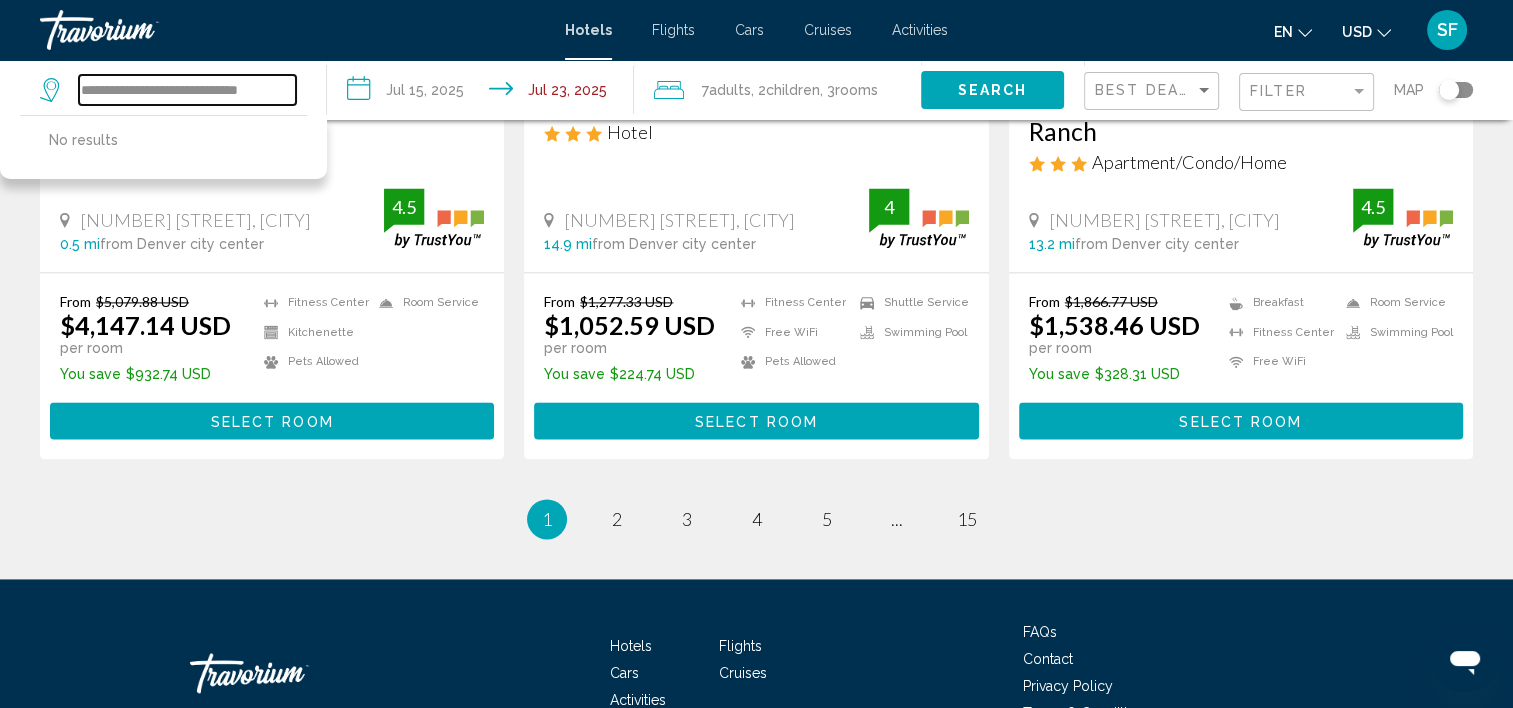 scroll, scrollTop: 2689, scrollLeft: 0, axis: vertical 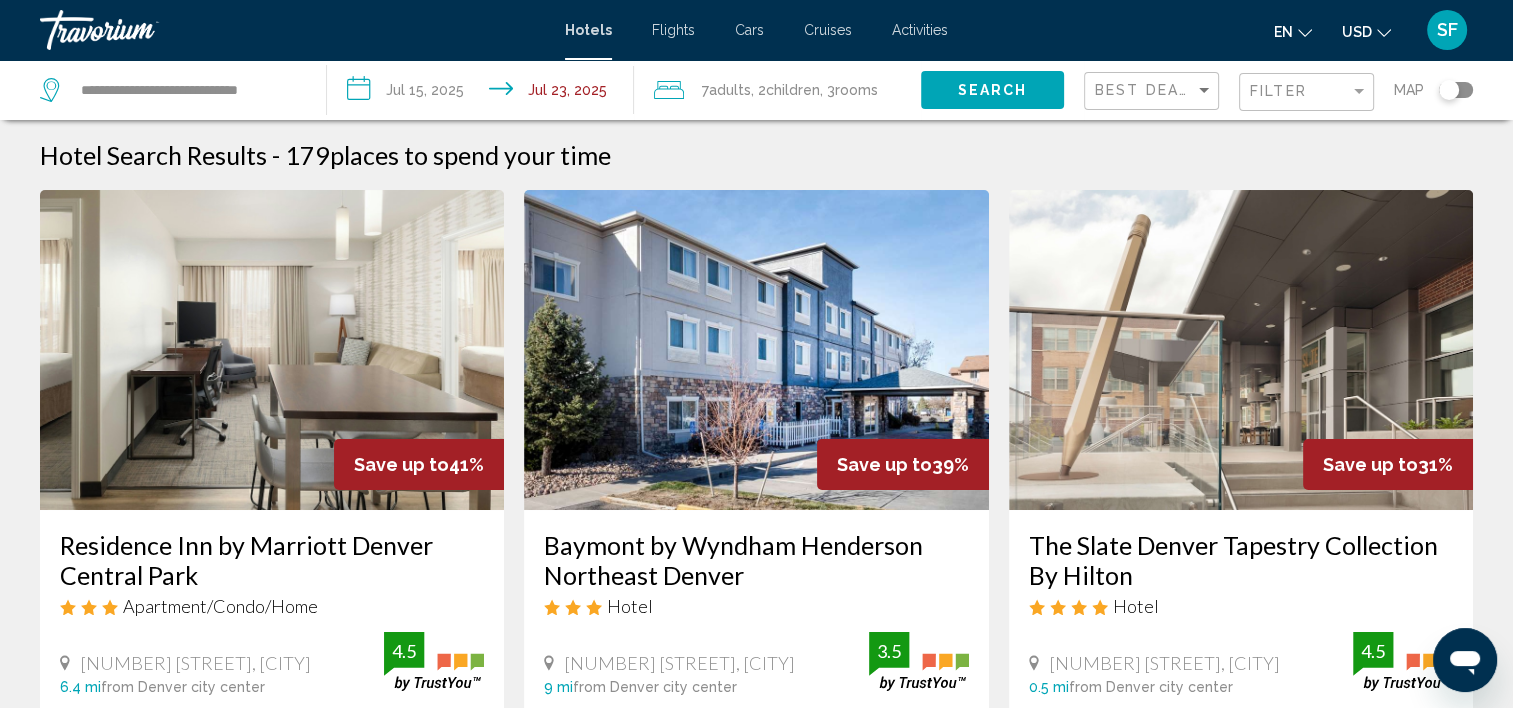 click on "Activities" at bounding box center [920, 30] 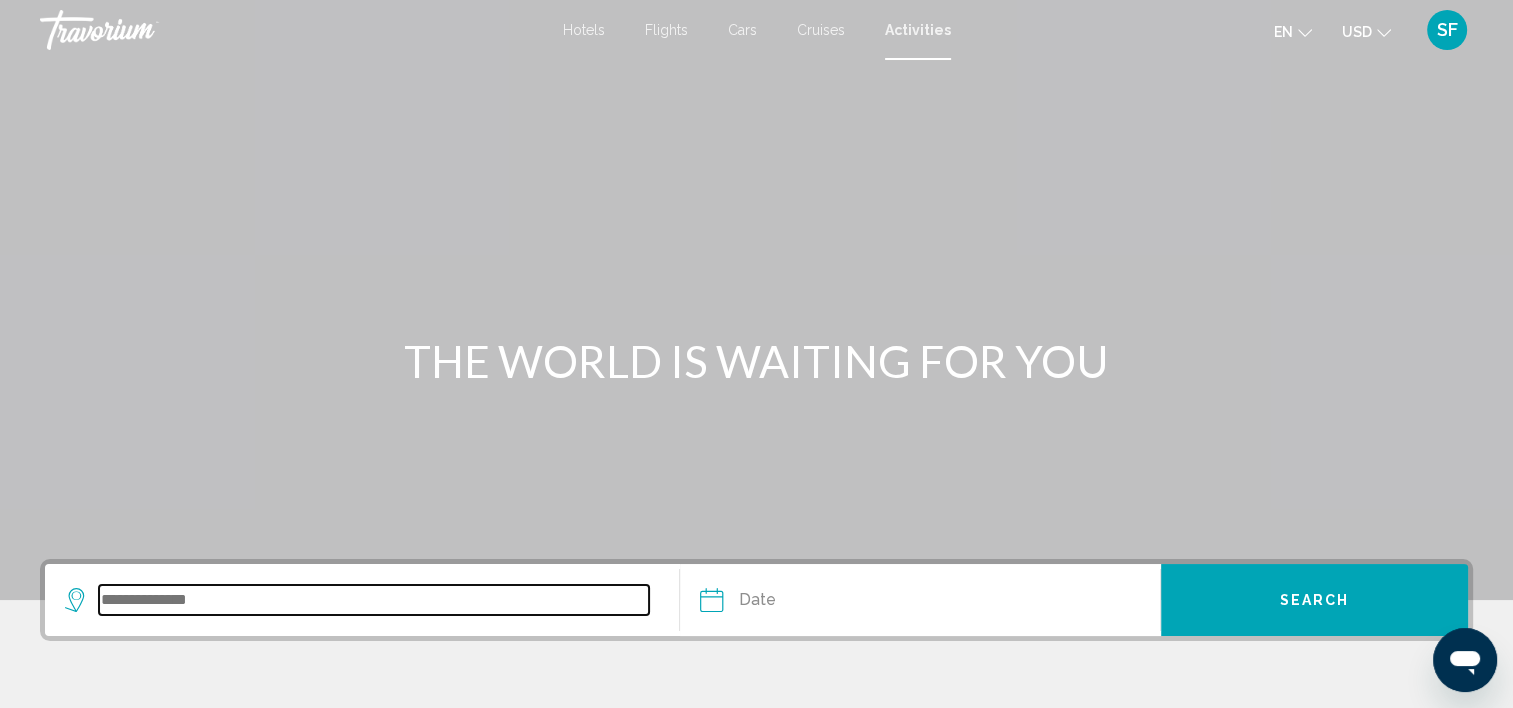 click at bounding box center [374, 600] 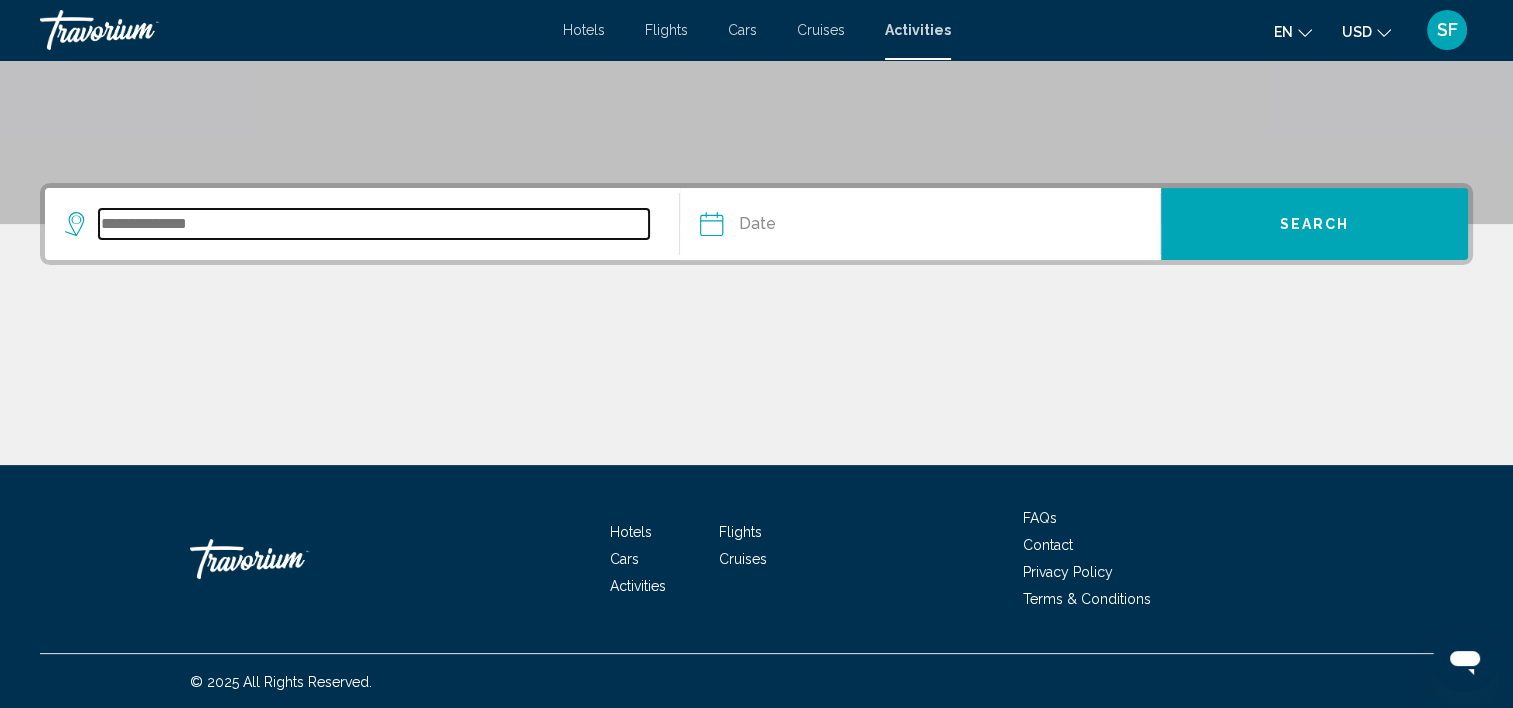 scroll, scrollTop: 377, scrollLeft: 0, axis: vertical 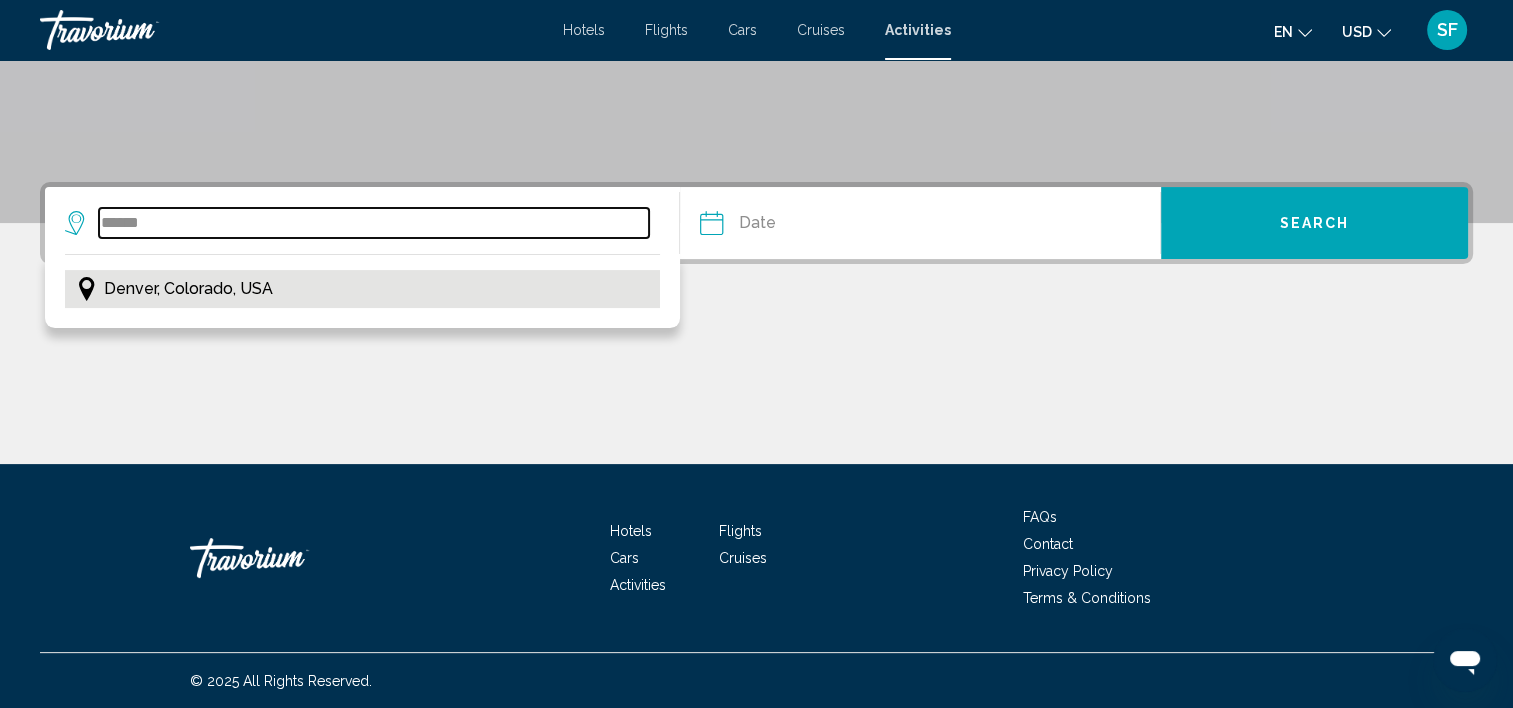 type on "******" 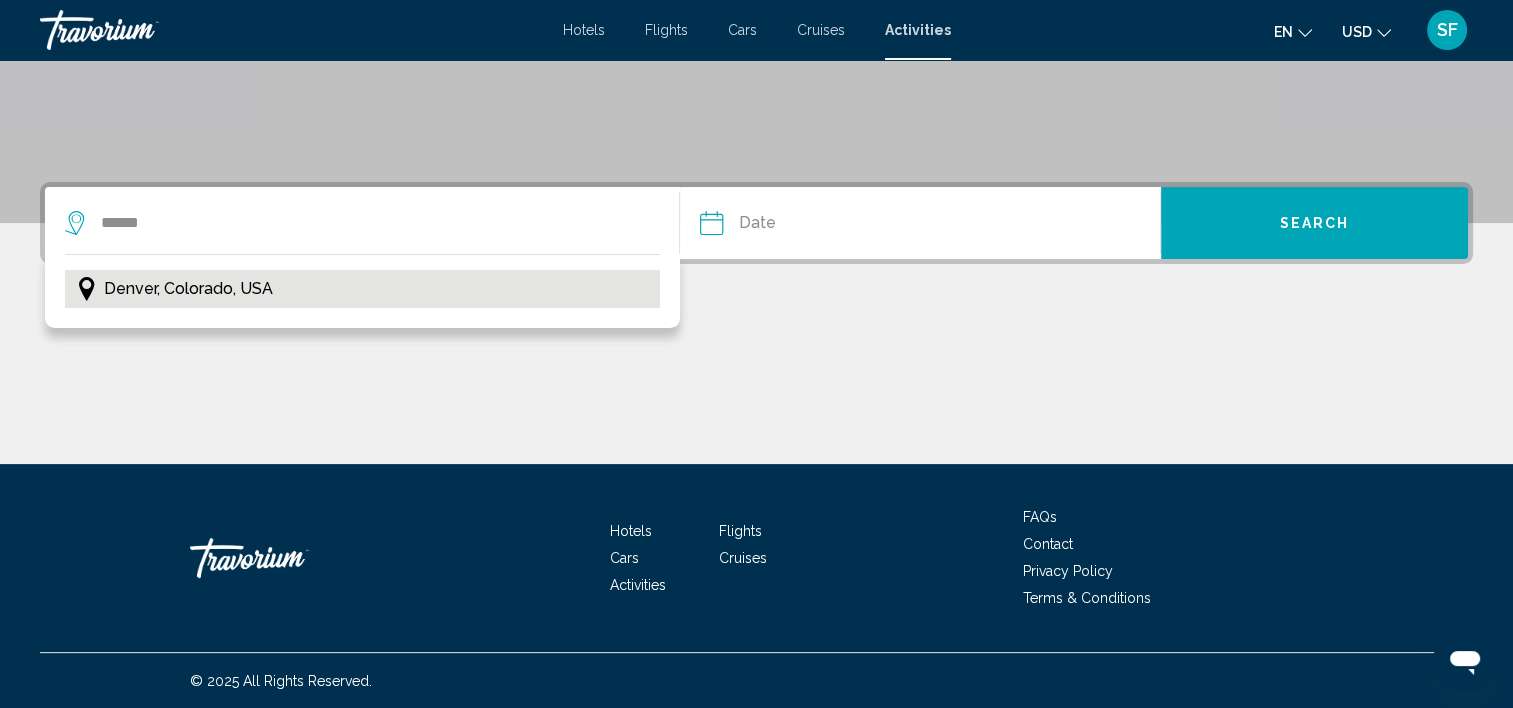 click on "Denver, Colorado, USA" at bounding box center (188, 289) 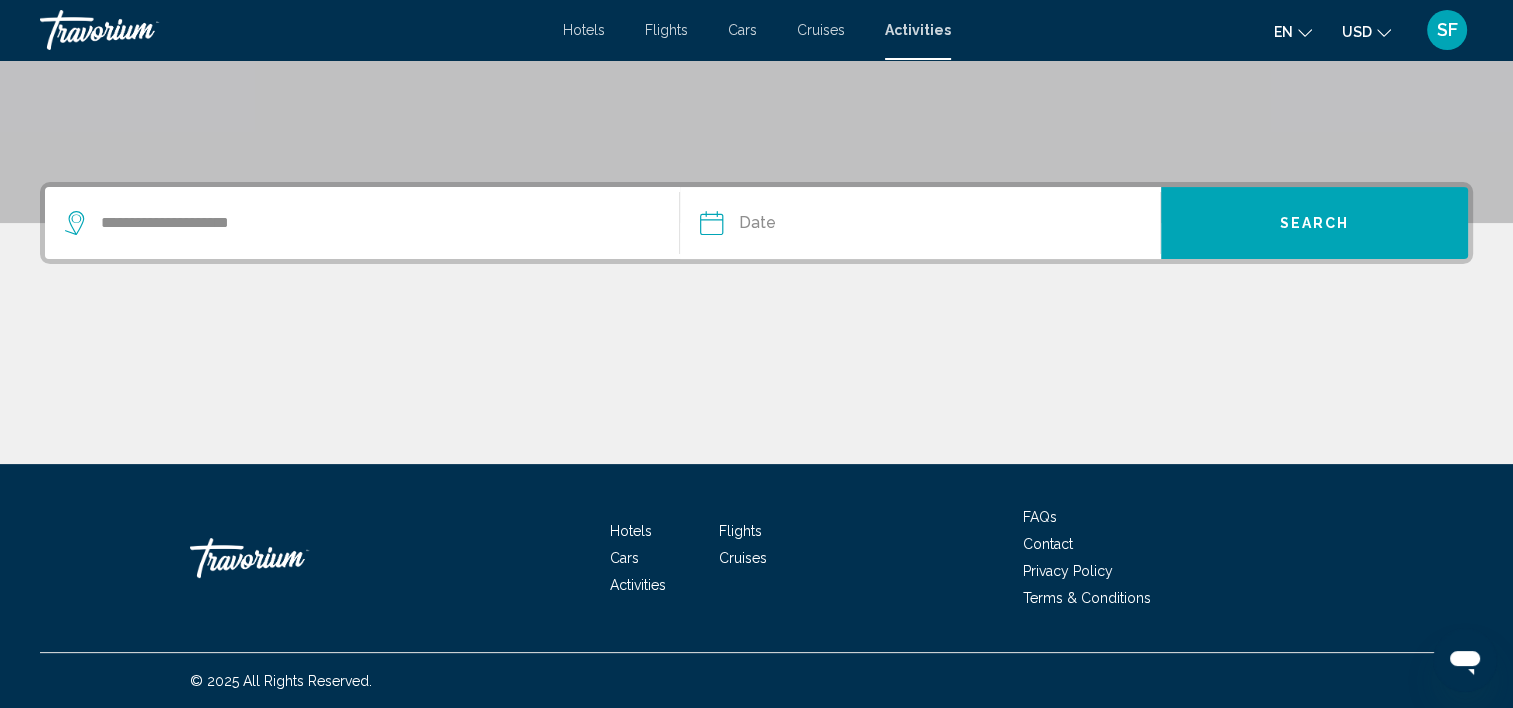 click at bounding box center [814, 226] 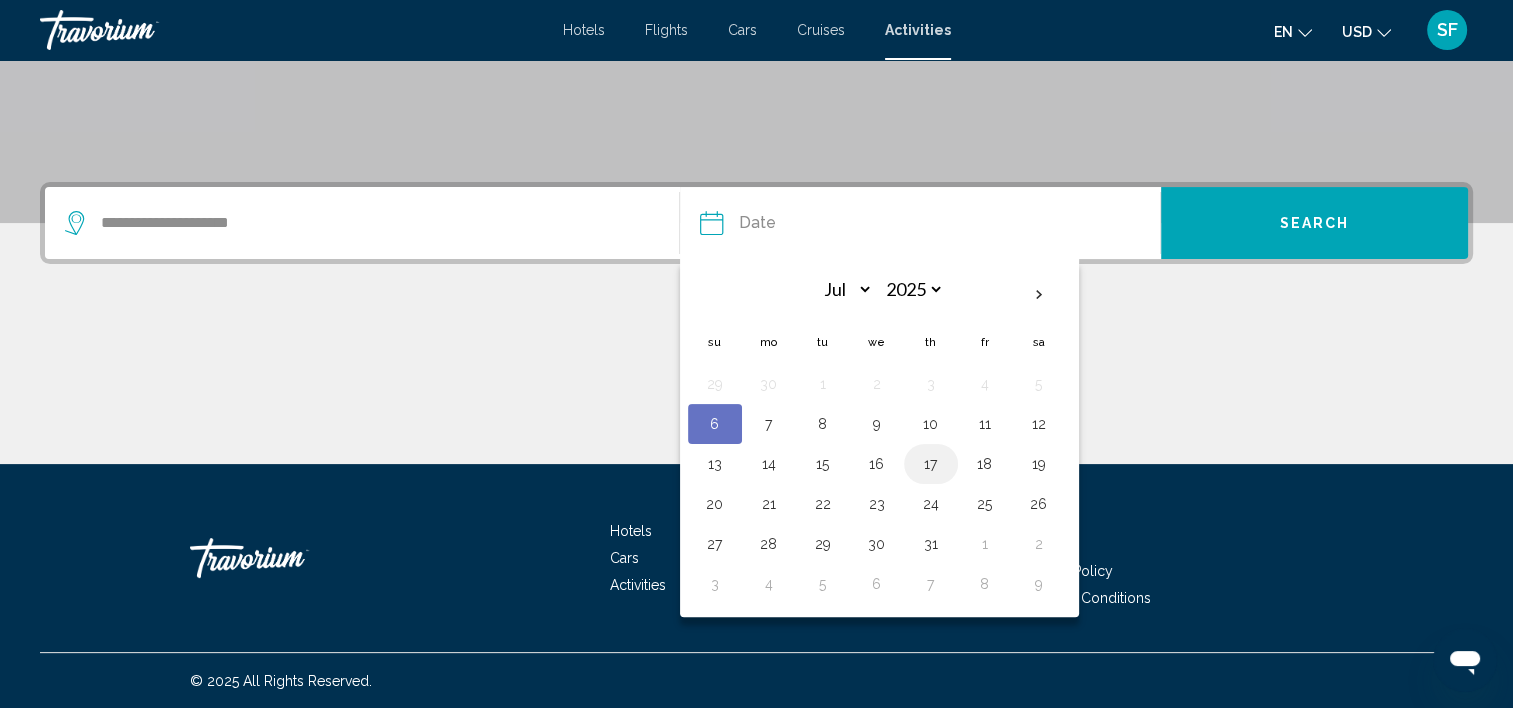 click on "17" at bounding box center (931, 464) 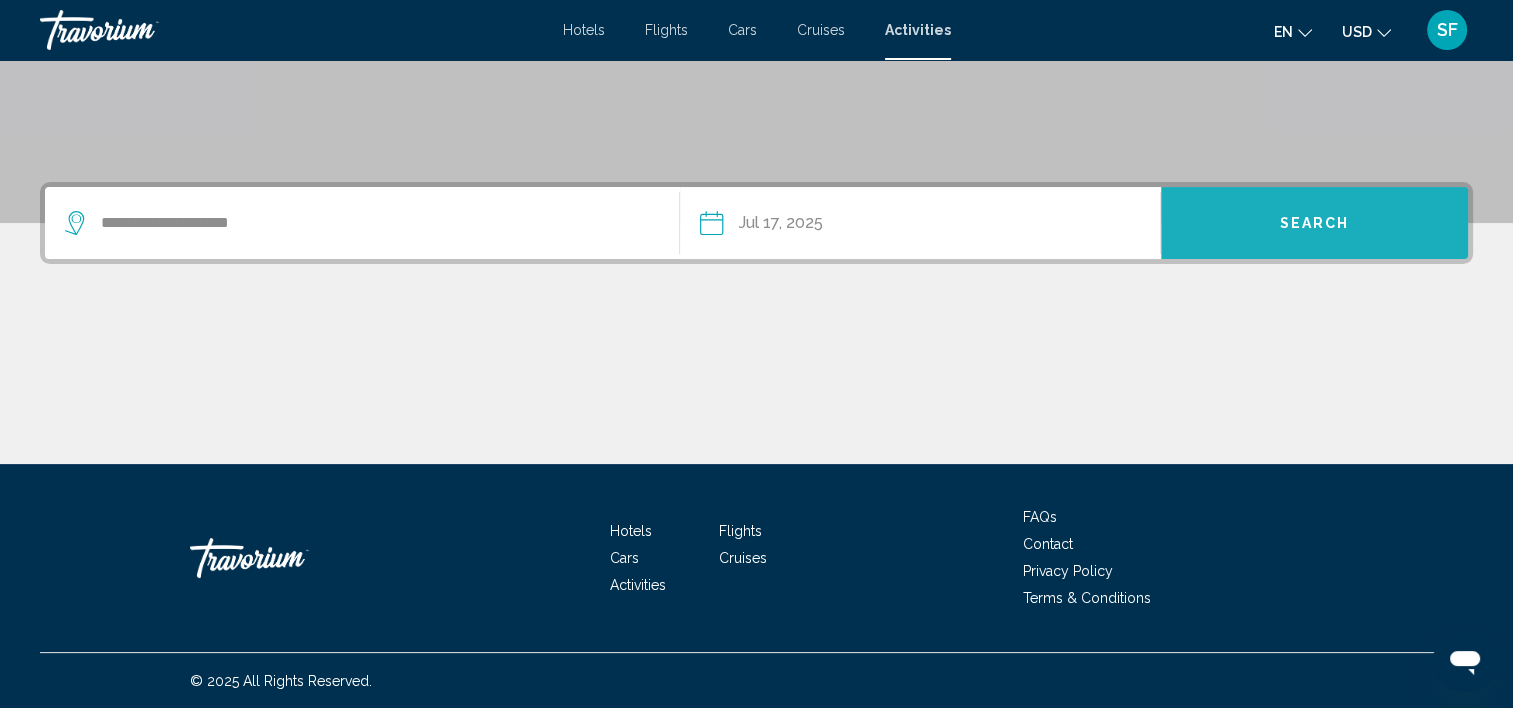 click on "Search" at bounding box center [1314, 223] 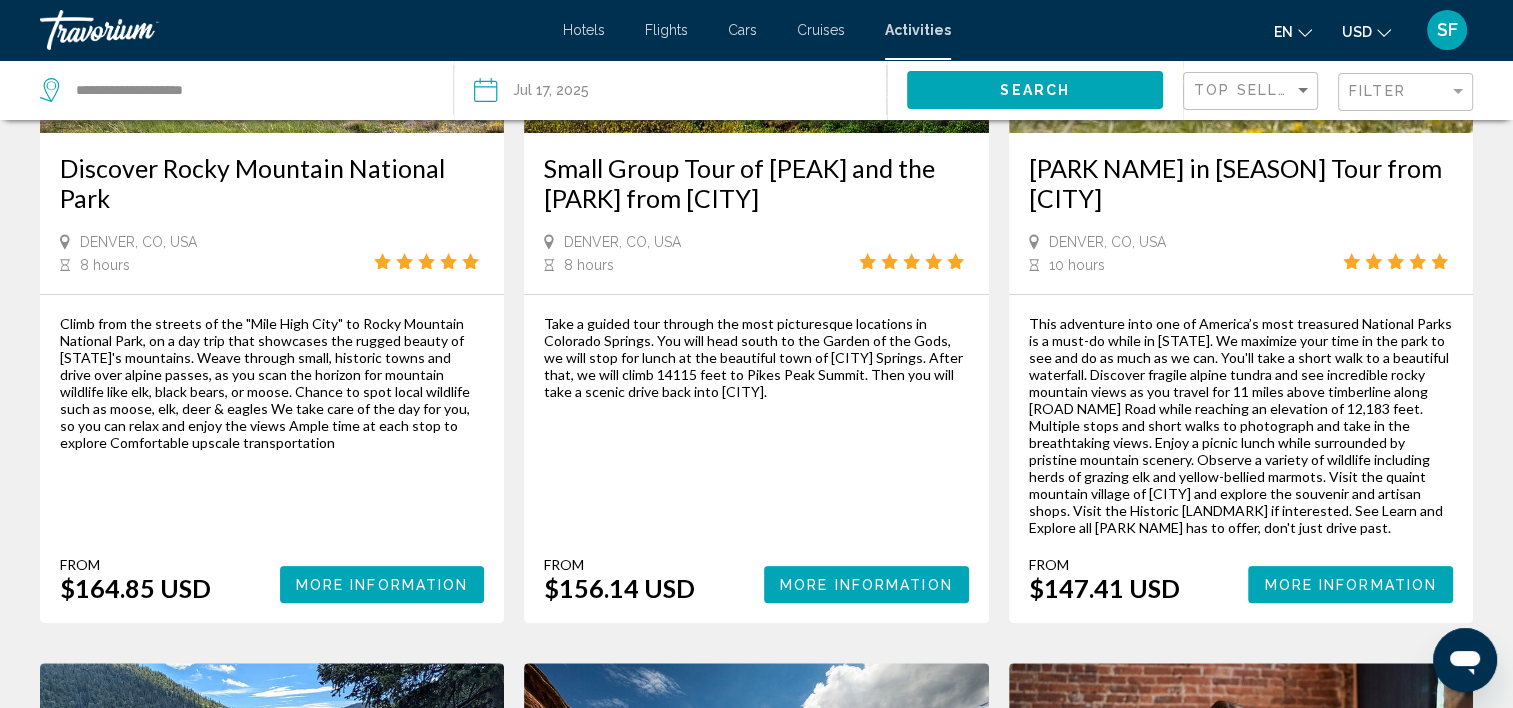 scroll, scrollTop: 0, scrollLeft: 0, axis: both 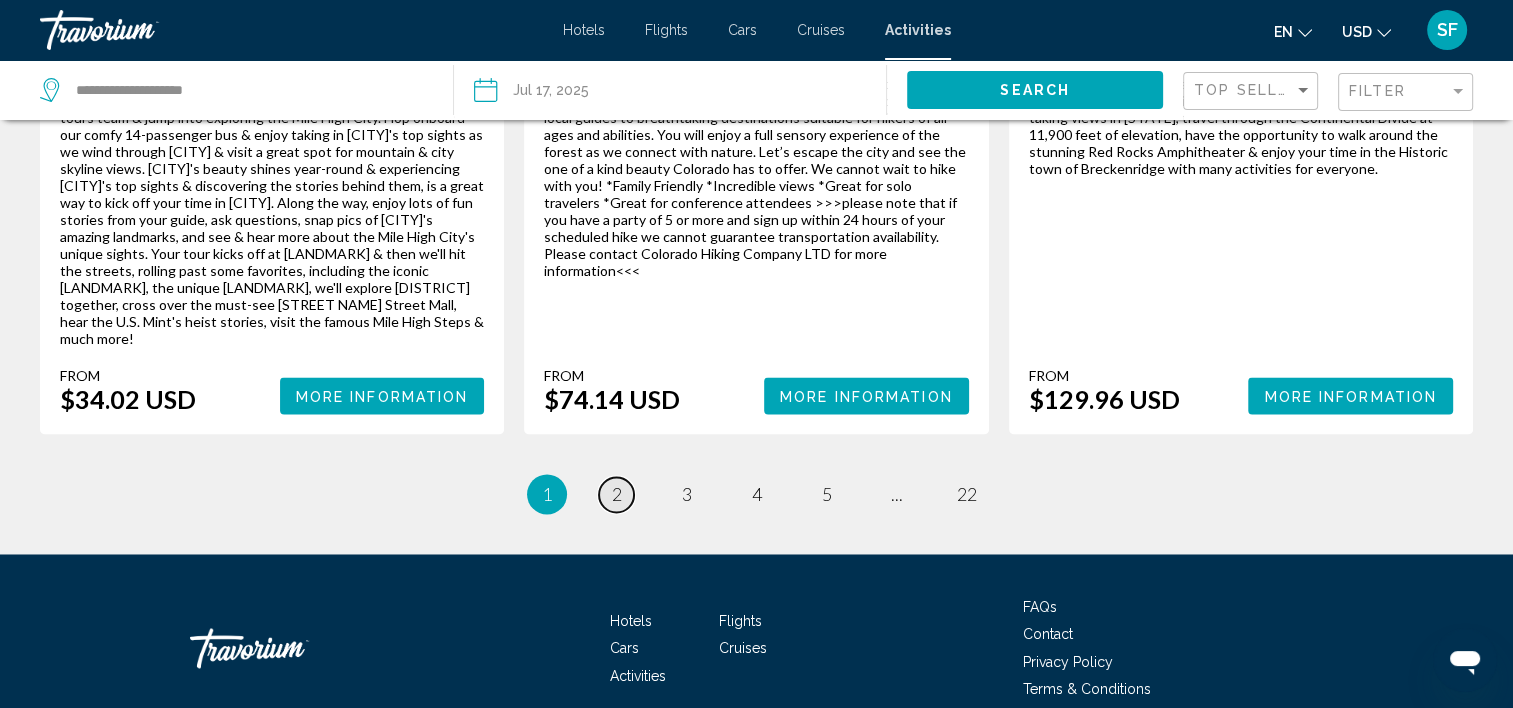 click on "2" at bounding box center [617, 494] 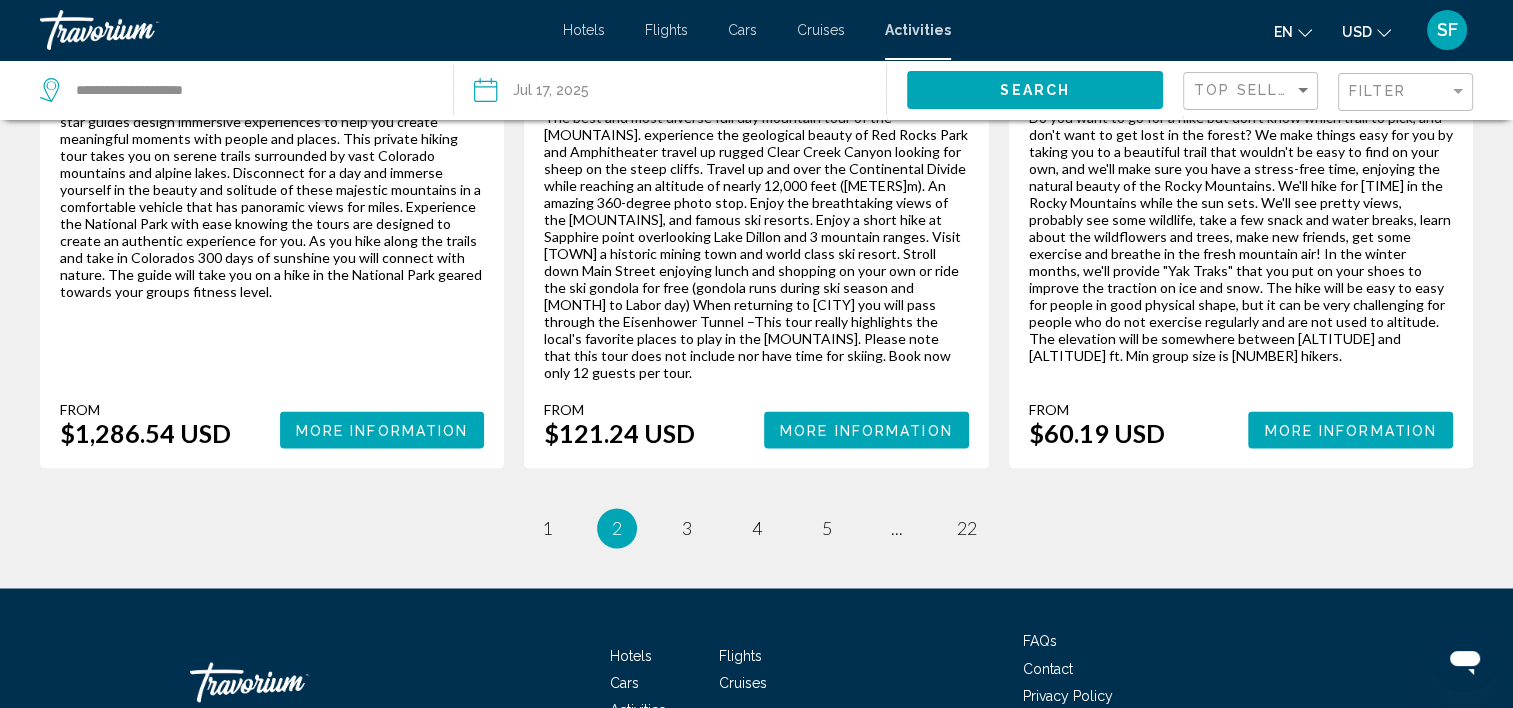 scroll, scrollTop: 0, scrollLeft: 0, axis: both 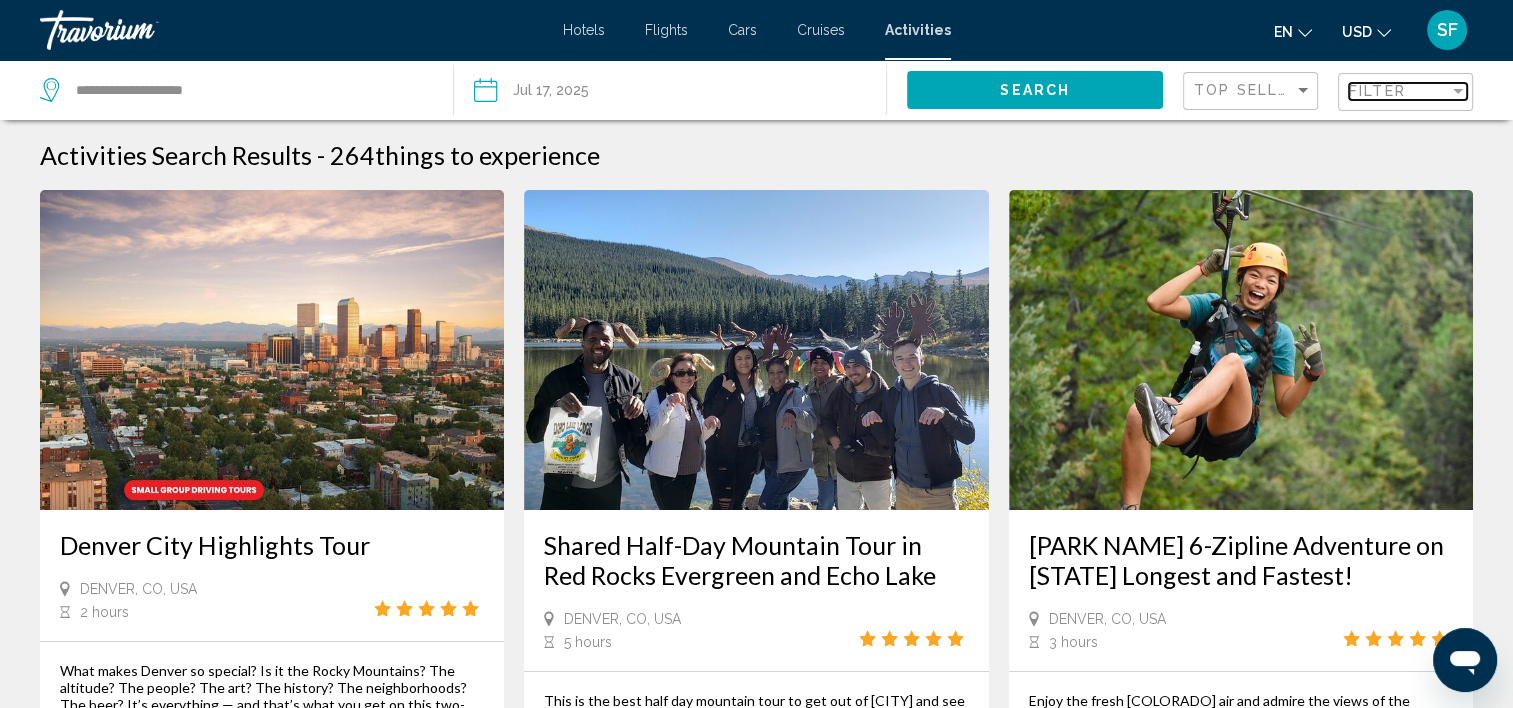 click at bounding box center [1458, 91] 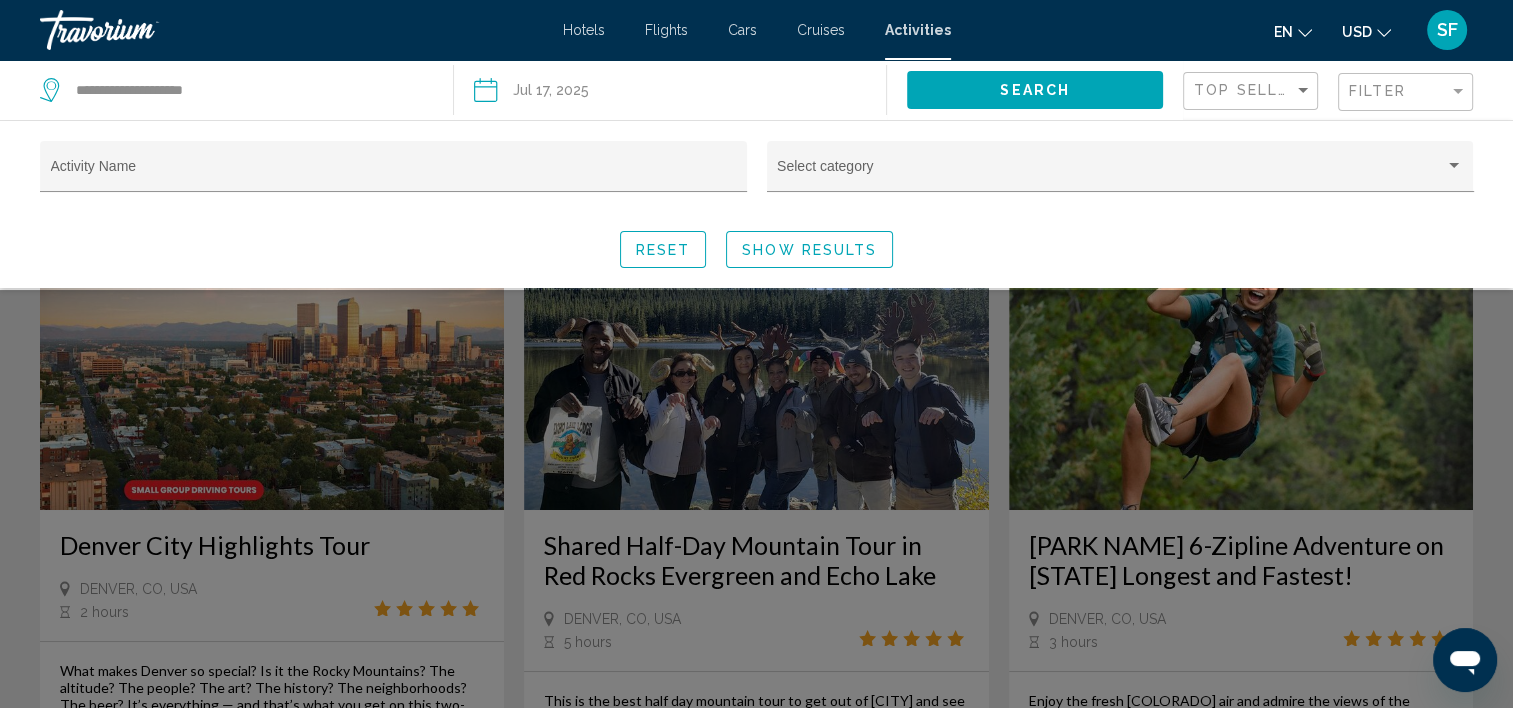 click on "Reset Show Results" at bounding box center (756, 249) 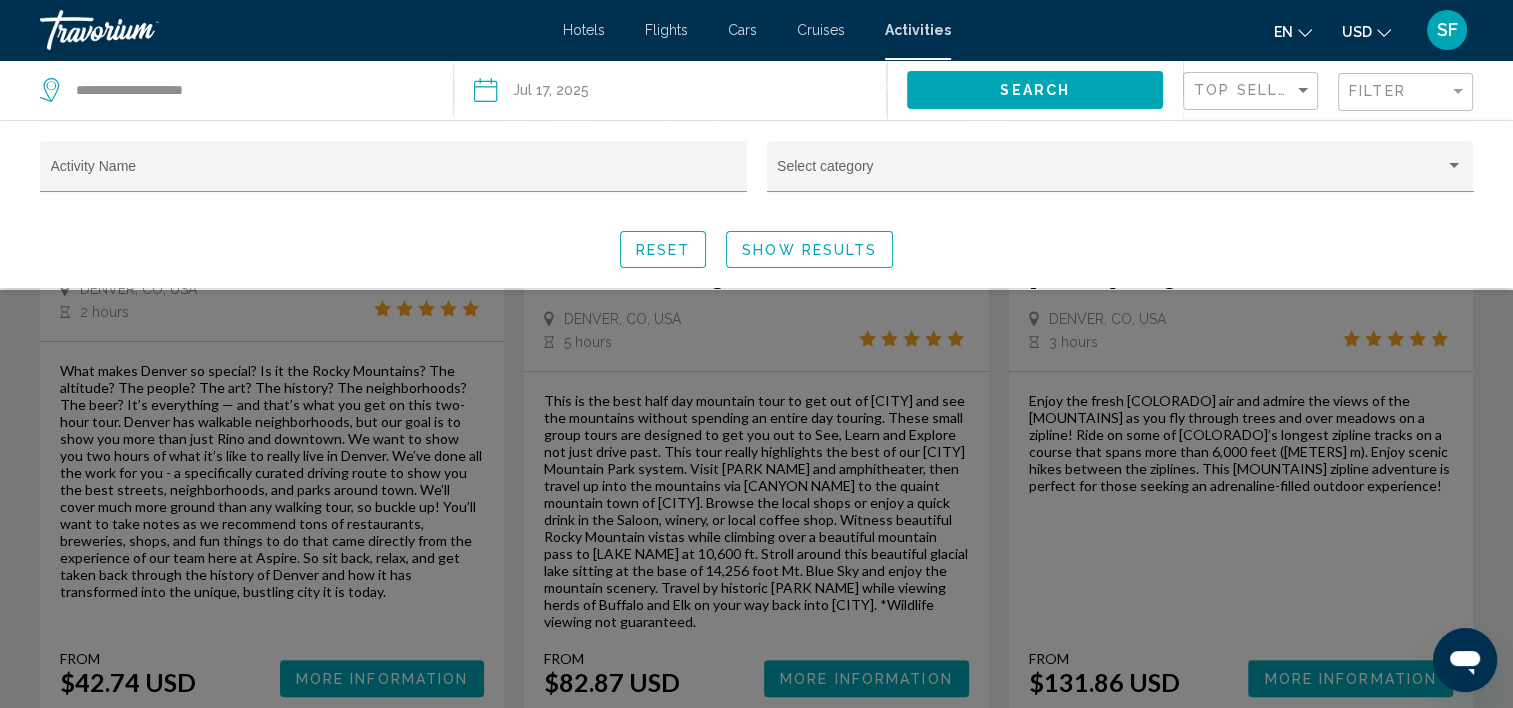 scroll, scrollTop: 186, scrollLeft: 0, axis: vertical 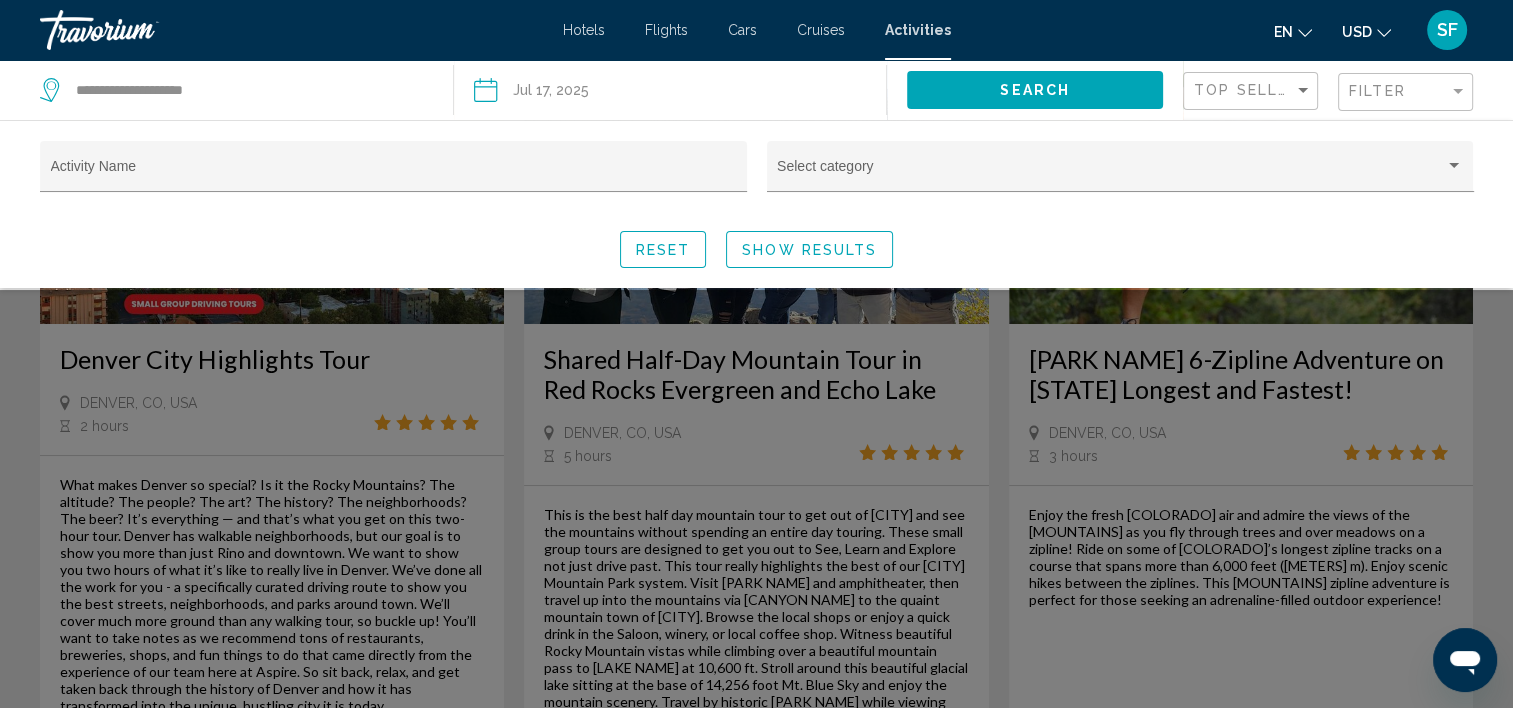 click on "Show Results" at bounding box center [809, 250] 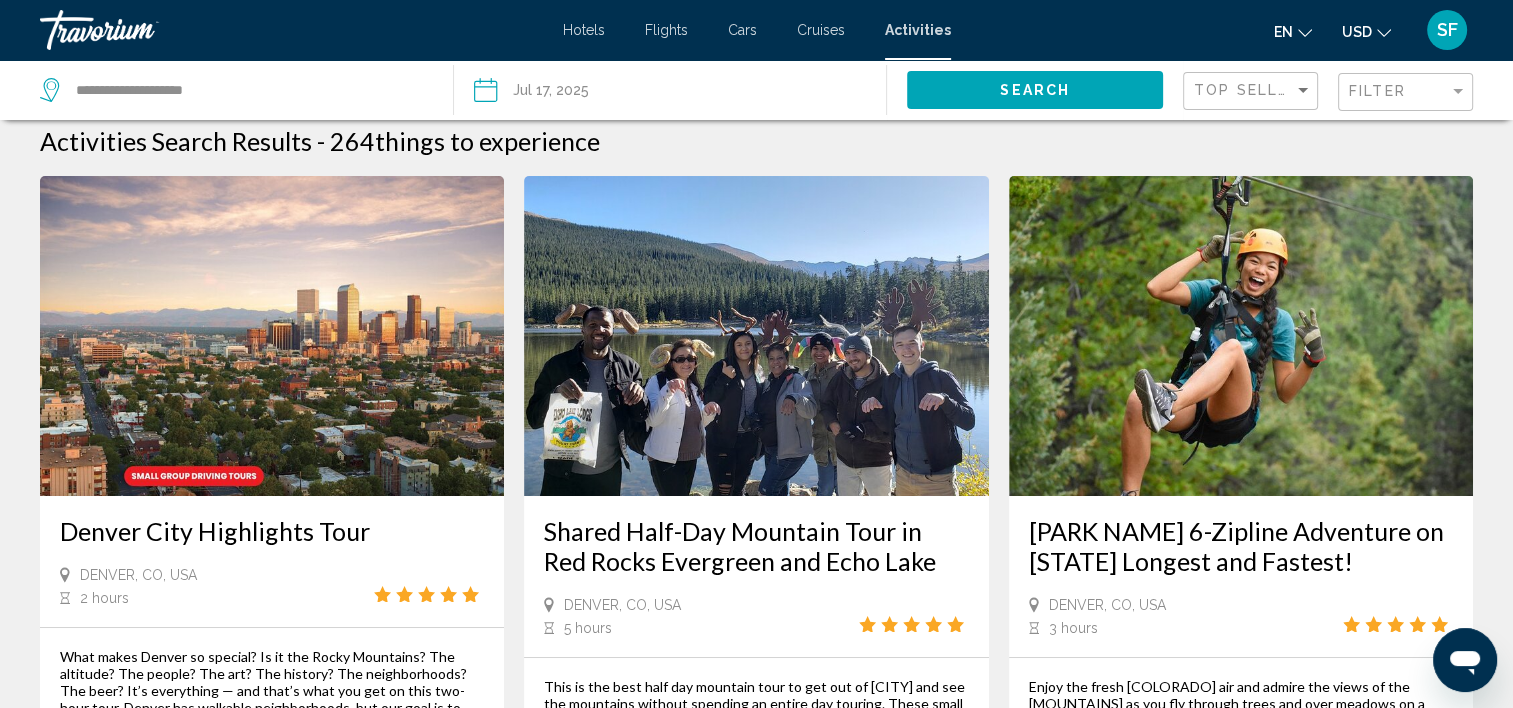 scroll, scrollTop: 0, scrollLeft: 0, axis: both 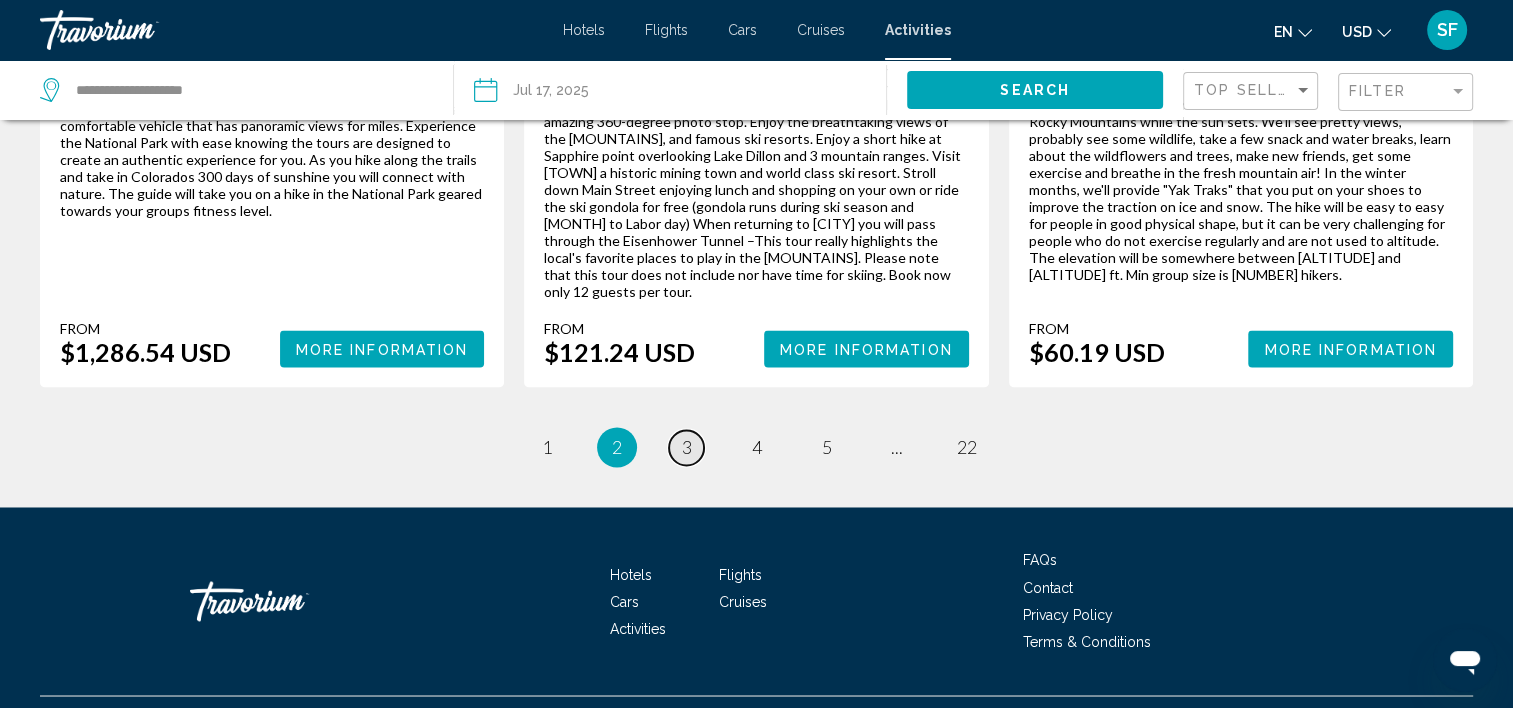 click on "page  3" at bounding box center [546, 447] 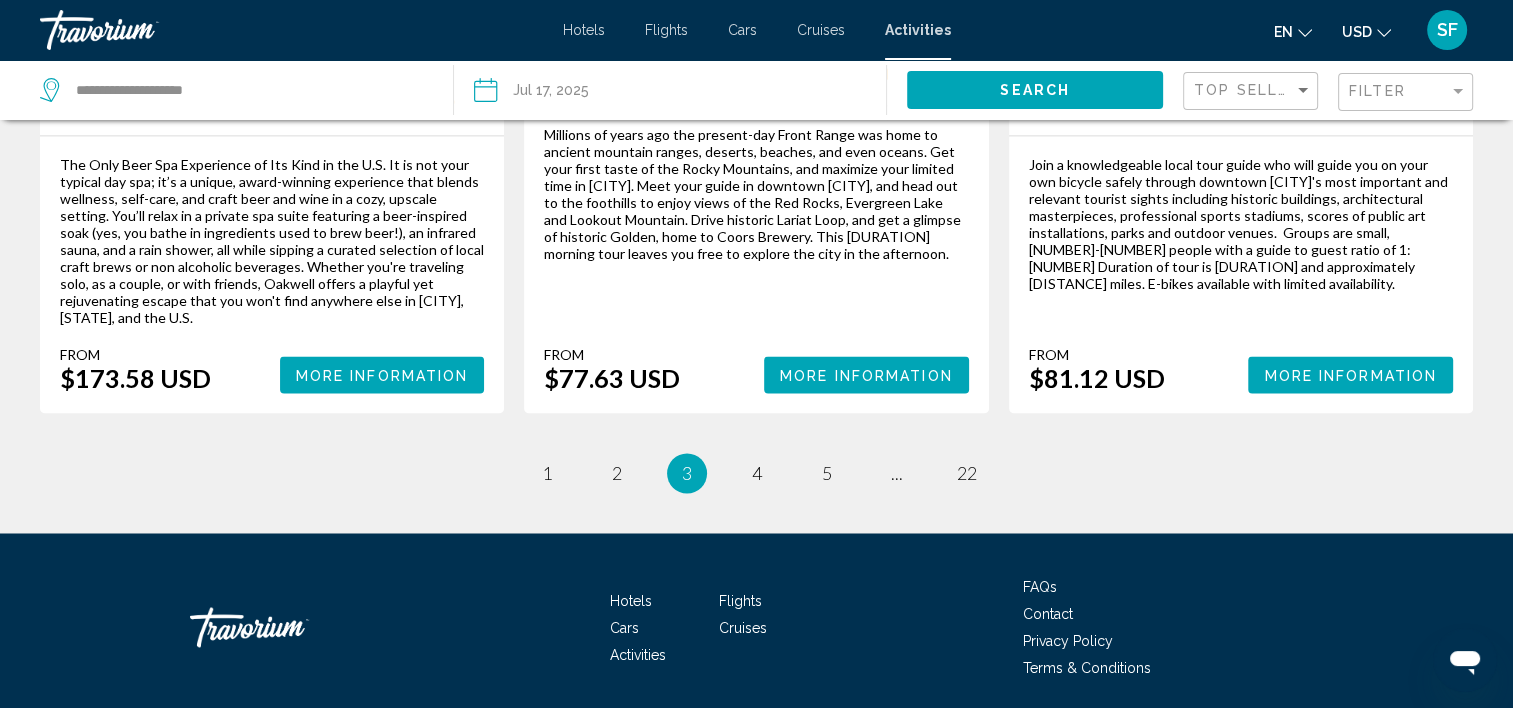 scroll, scrollTop: 0, scrollLeft: 0, axis: both 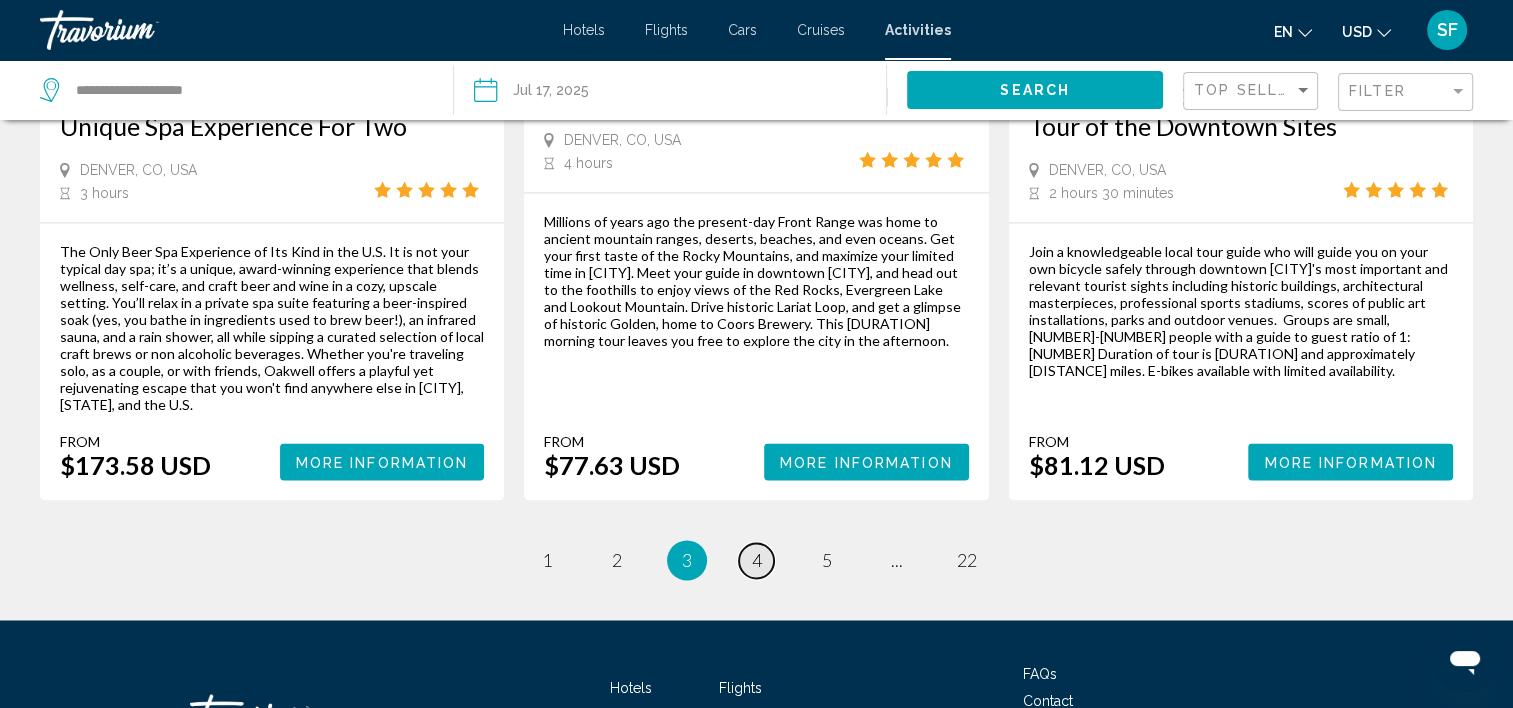 click on "4" at bounding box center (547, 560) 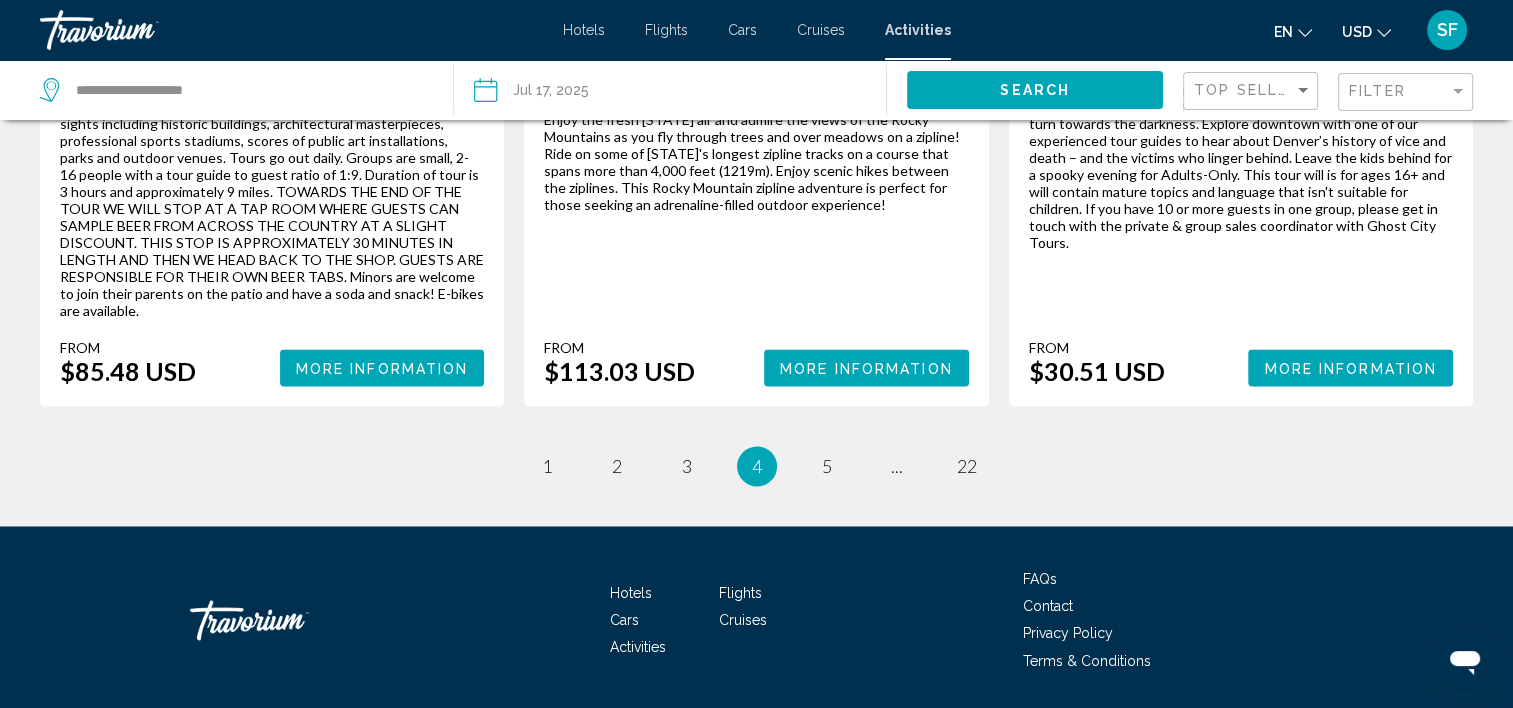 scroll, scrollTop: 0, scrollLeft: 0, axis: both 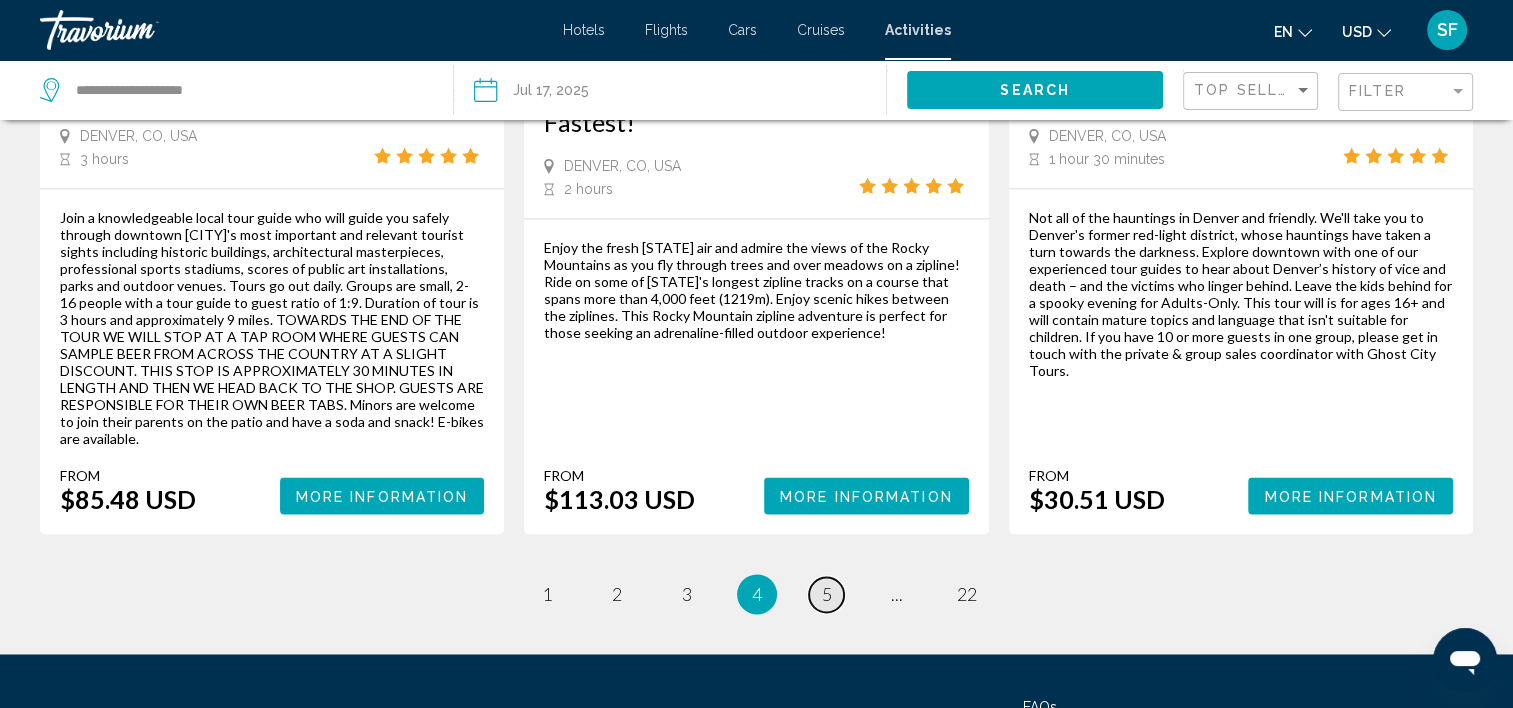 click on "5" at bounding box center [547, 594] 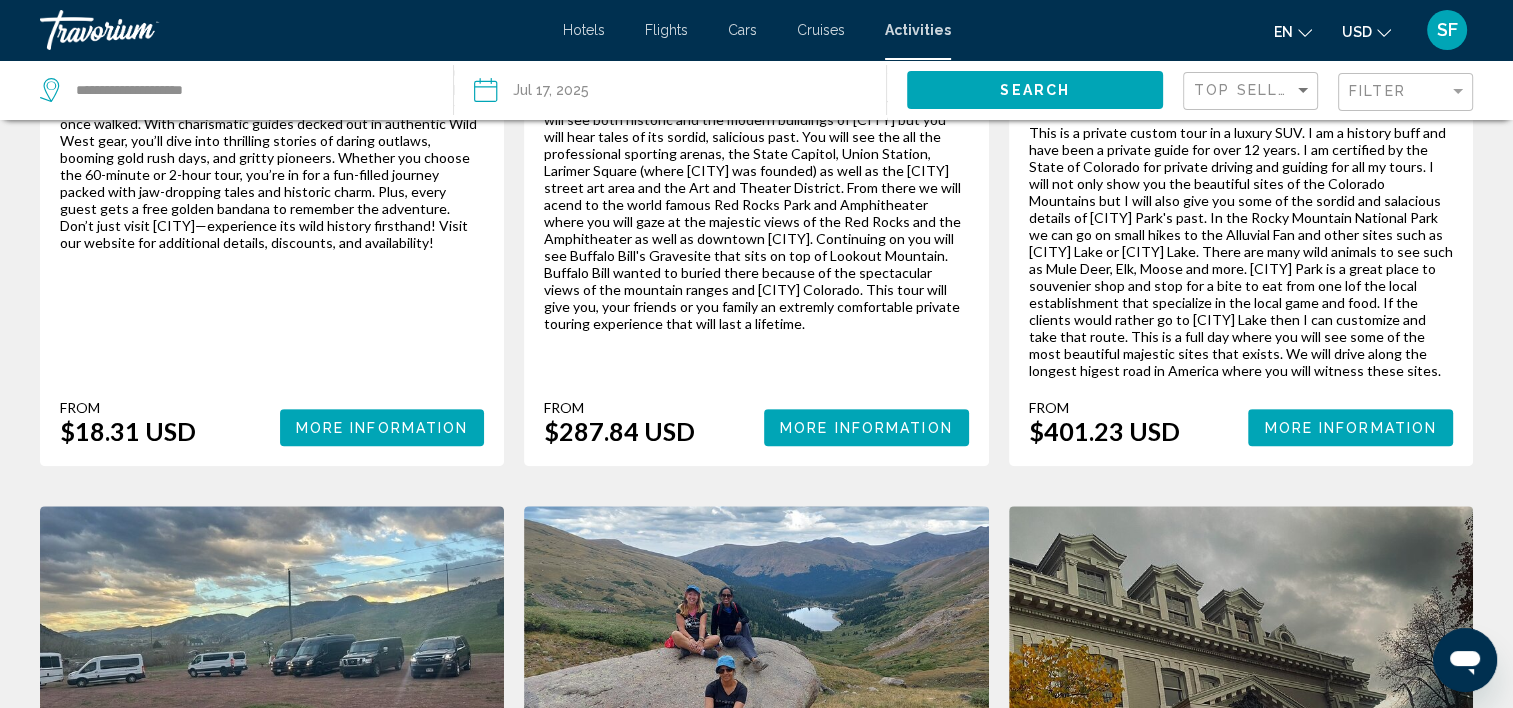 scroll, scrollTop: 0, scrollLeft: 0, axis: both 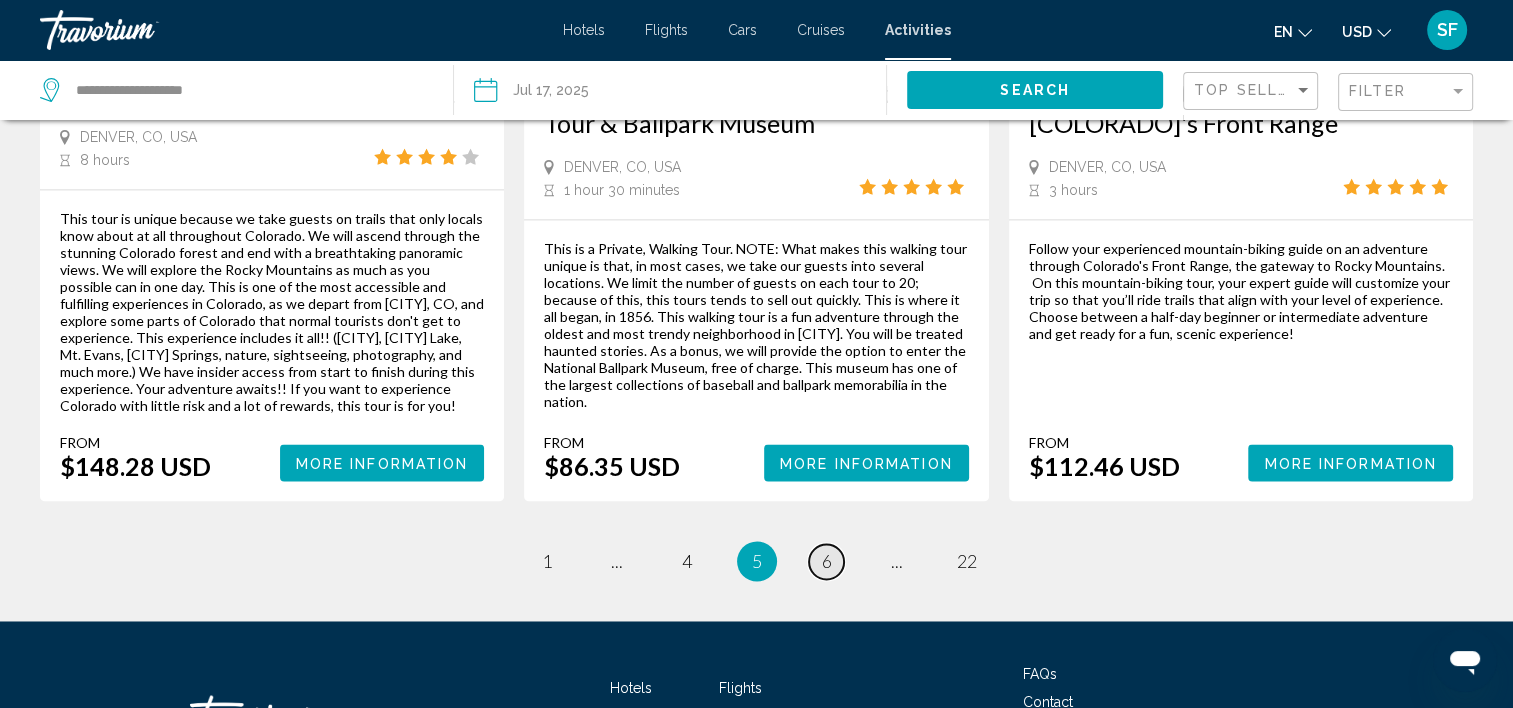 click on "page  6" at bounding box center (546, 561) 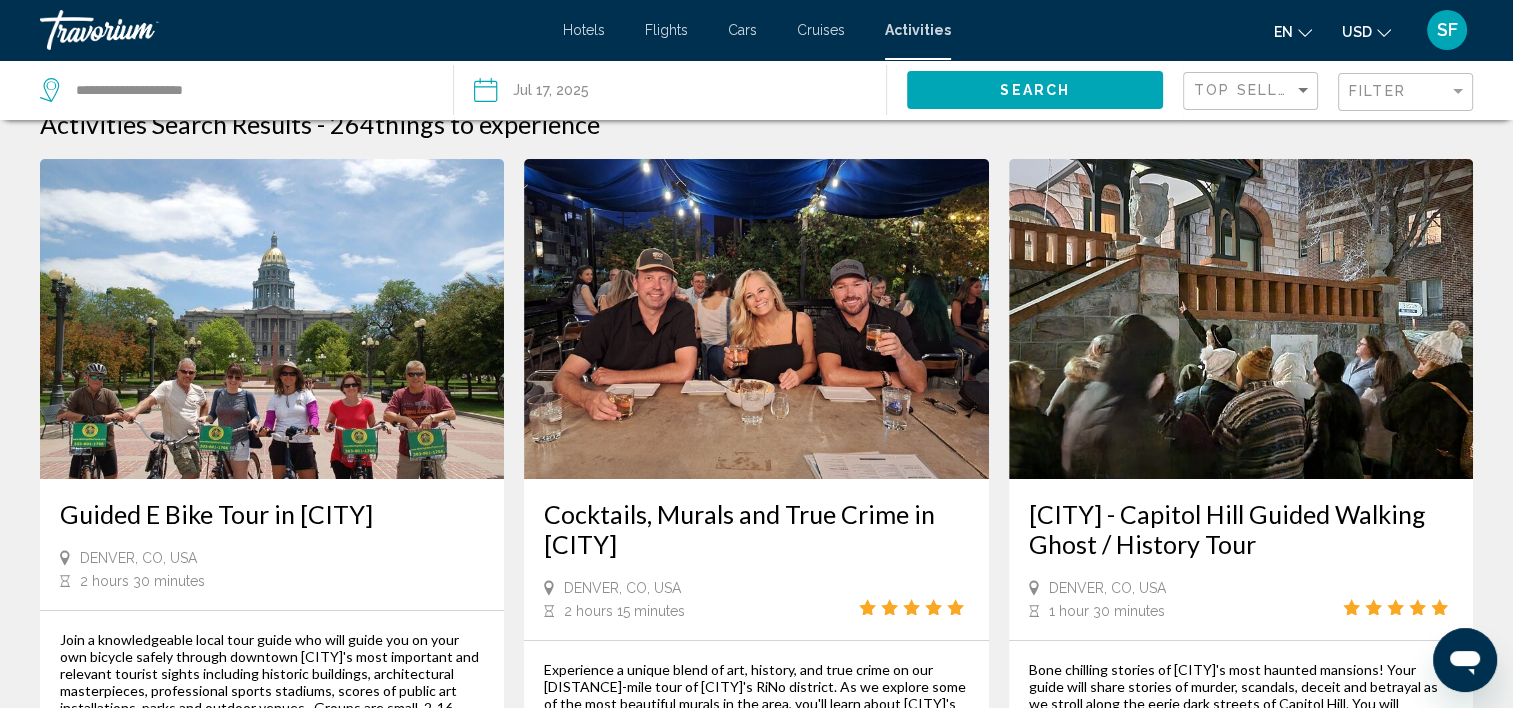 scroll, scrollTop: 0, scrollLeft: 0, axis: both 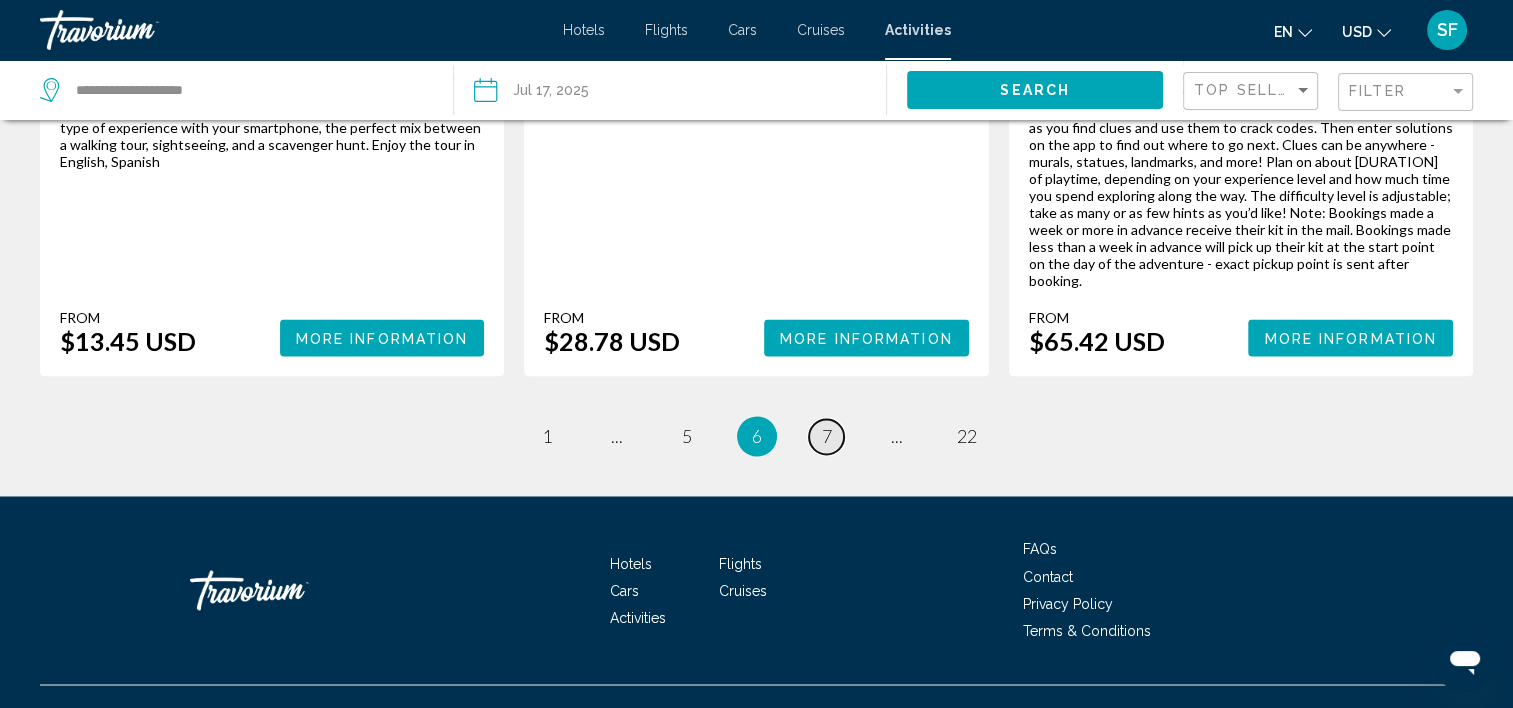 click on "page  7" at bounding box center (546, 436) 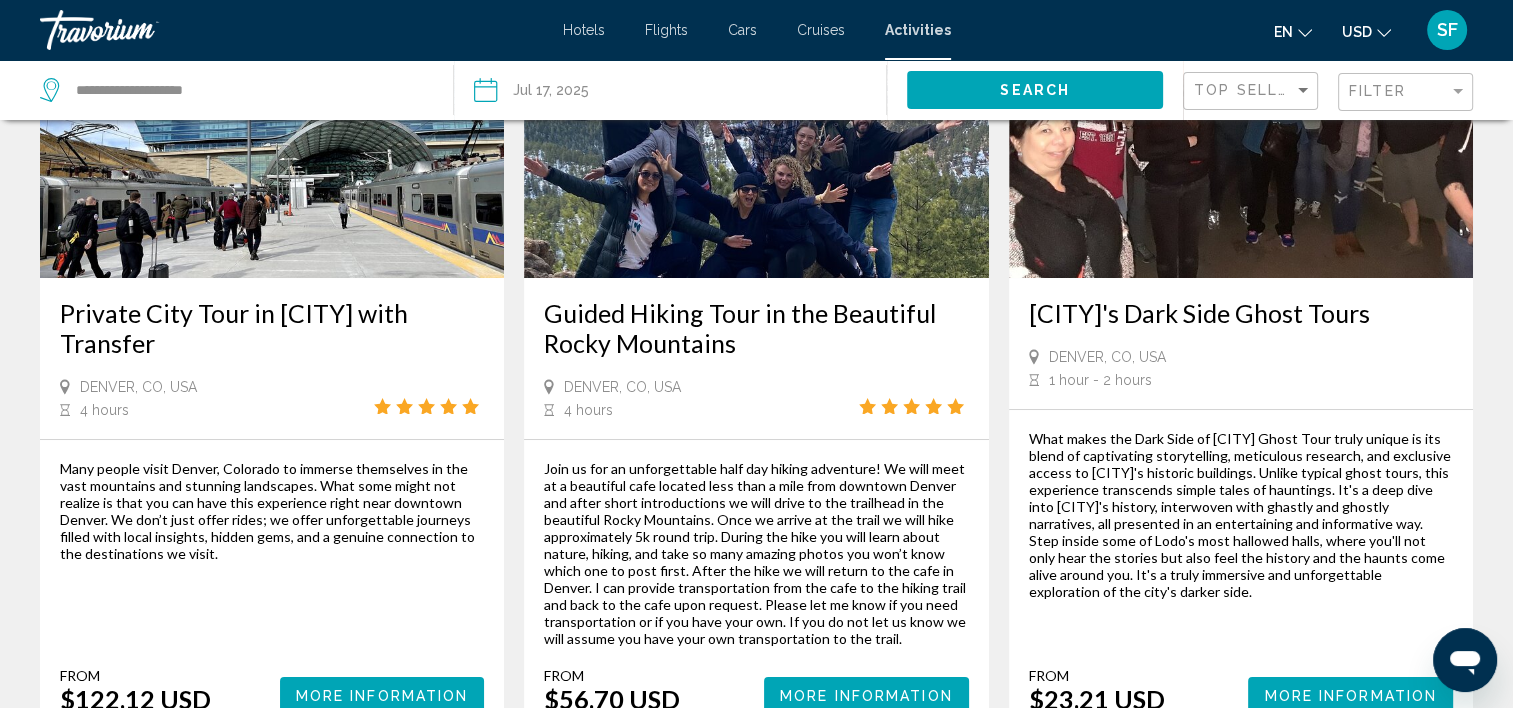 scroll, scrollTop: 0, scrollLeft: 0, axis: both 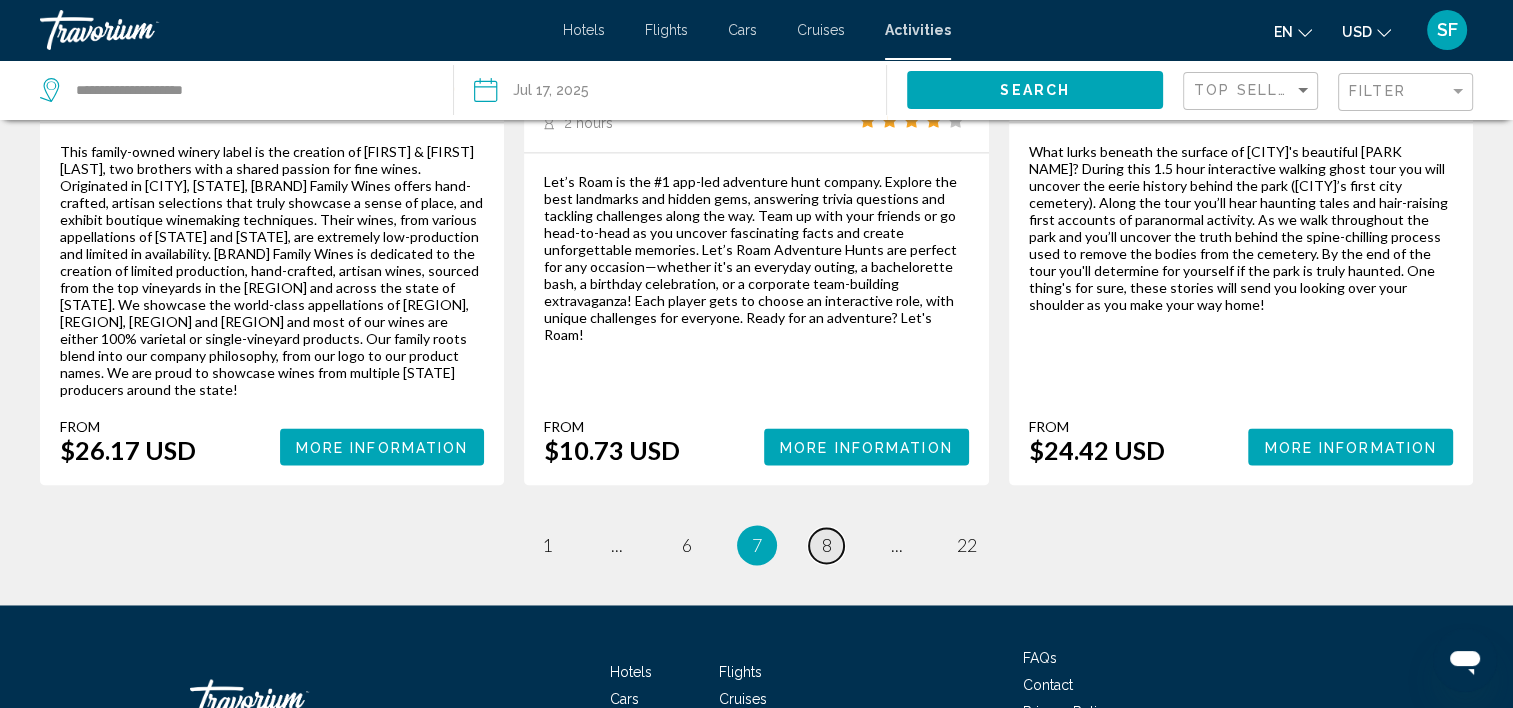 click on "8" at bounding box center (547, 545) 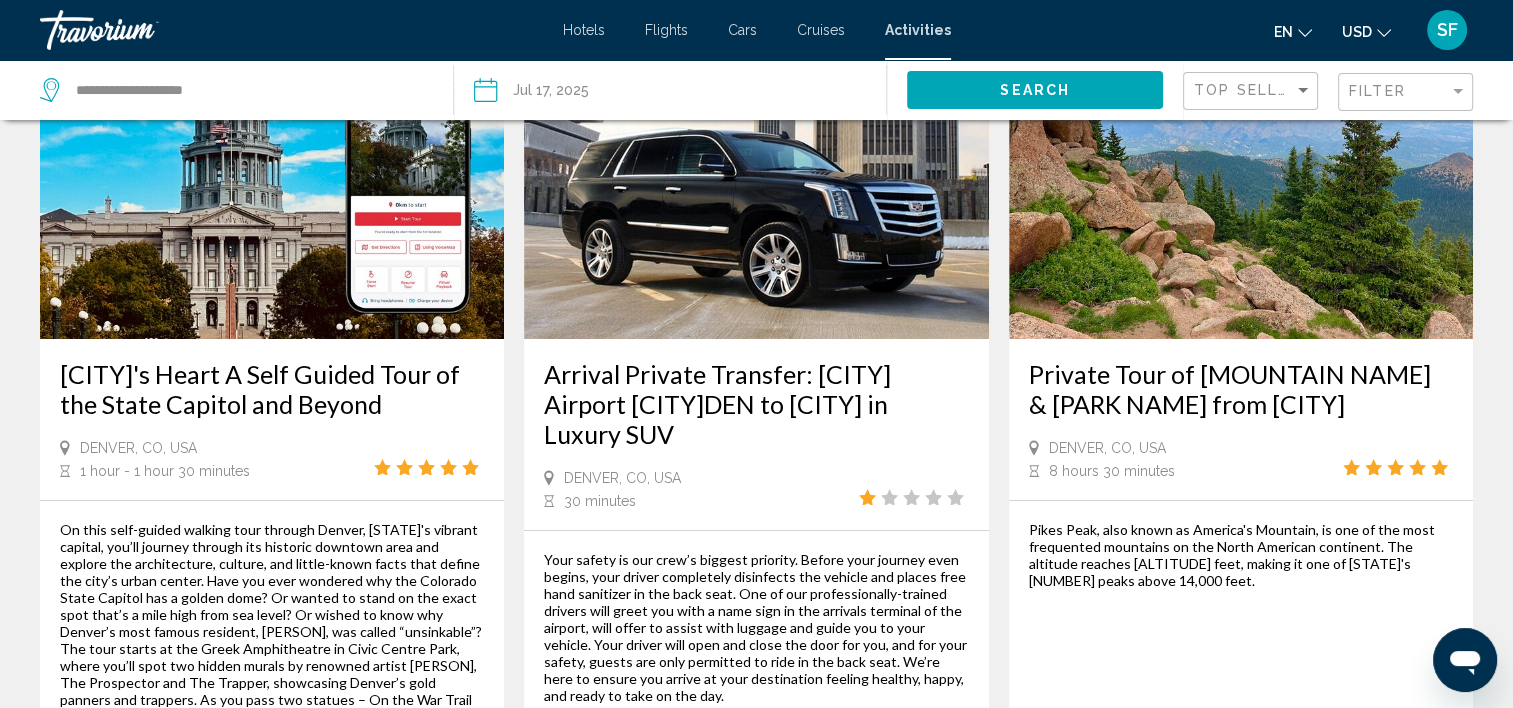 scroll, scrollTop: 0, scrollLeft: 0, axis: both 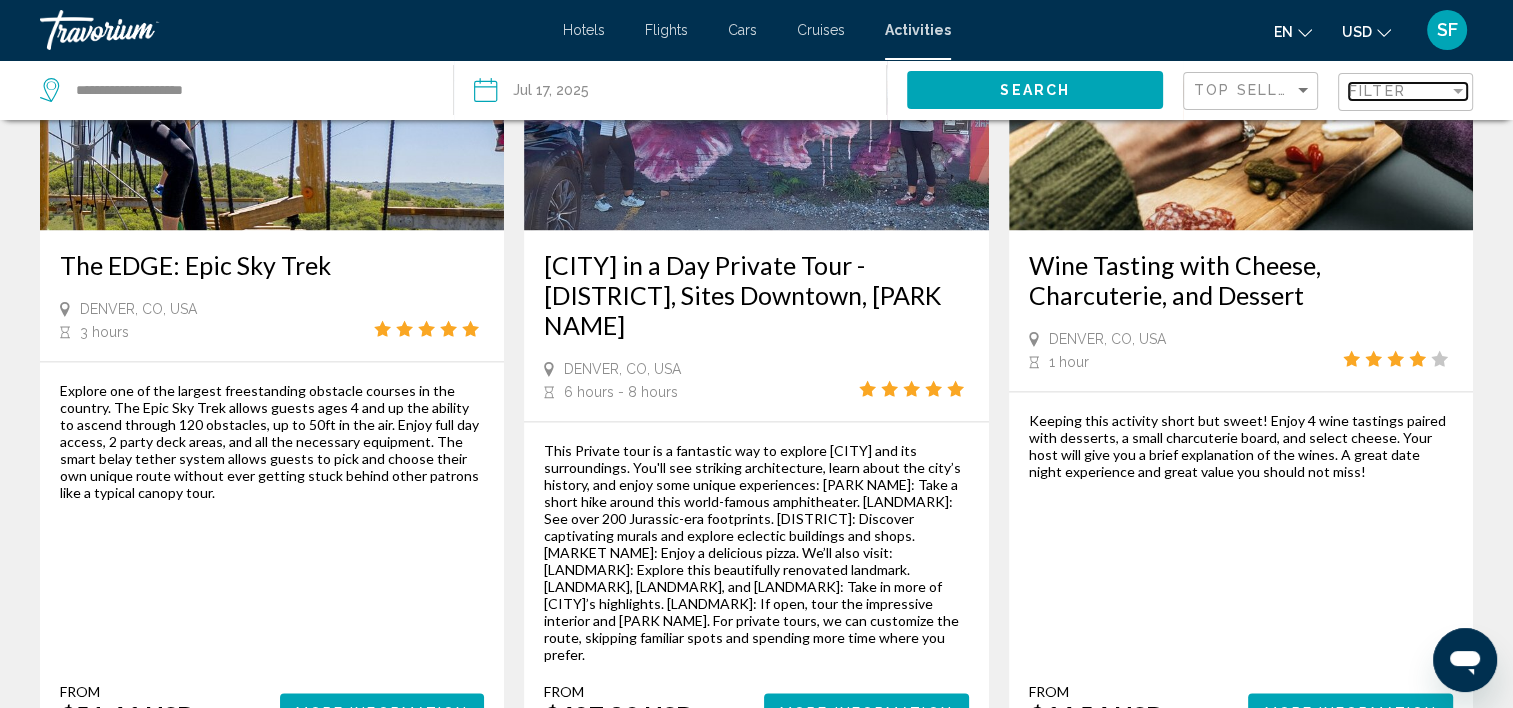 click at bounding box center [1458, 91] 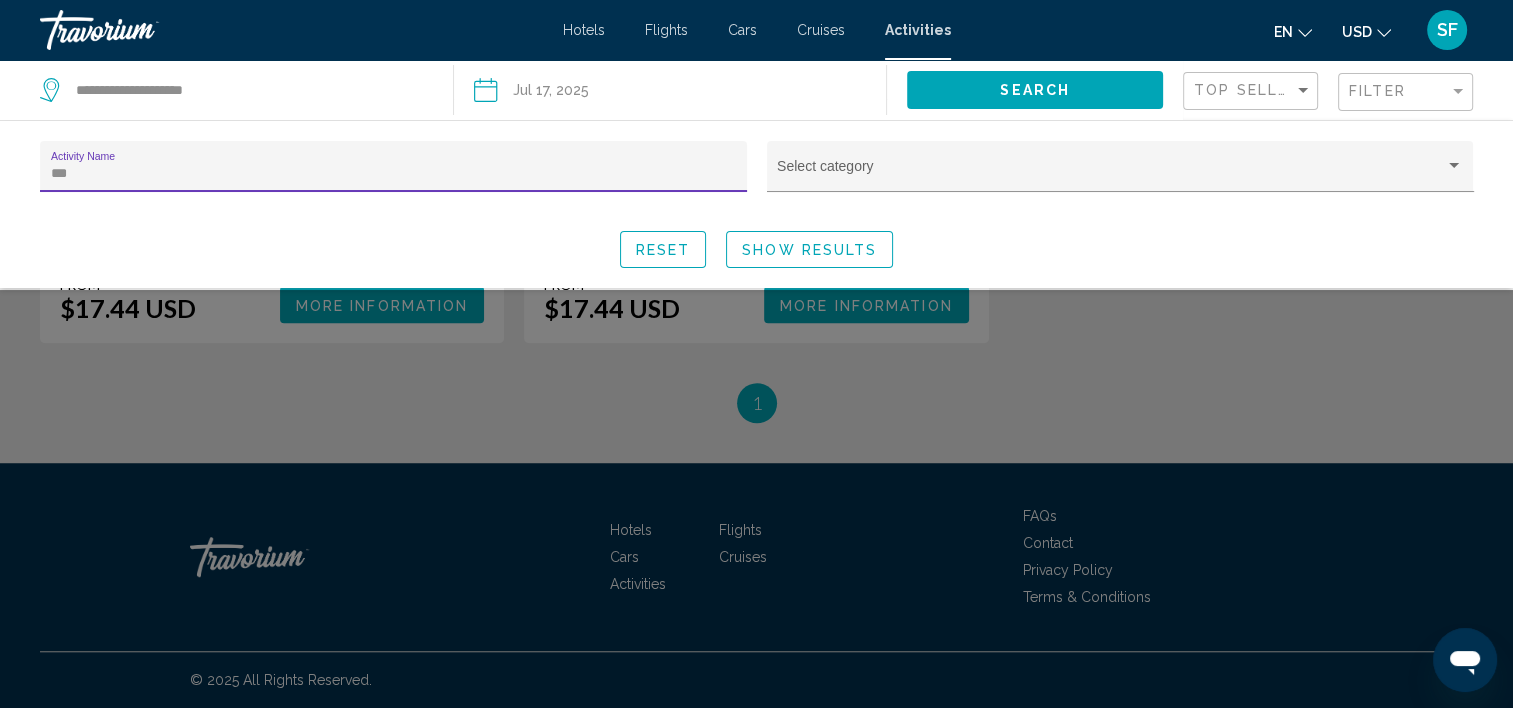 scroll, scrollTop: 1353, scrollLeft: 0, axis: vertical 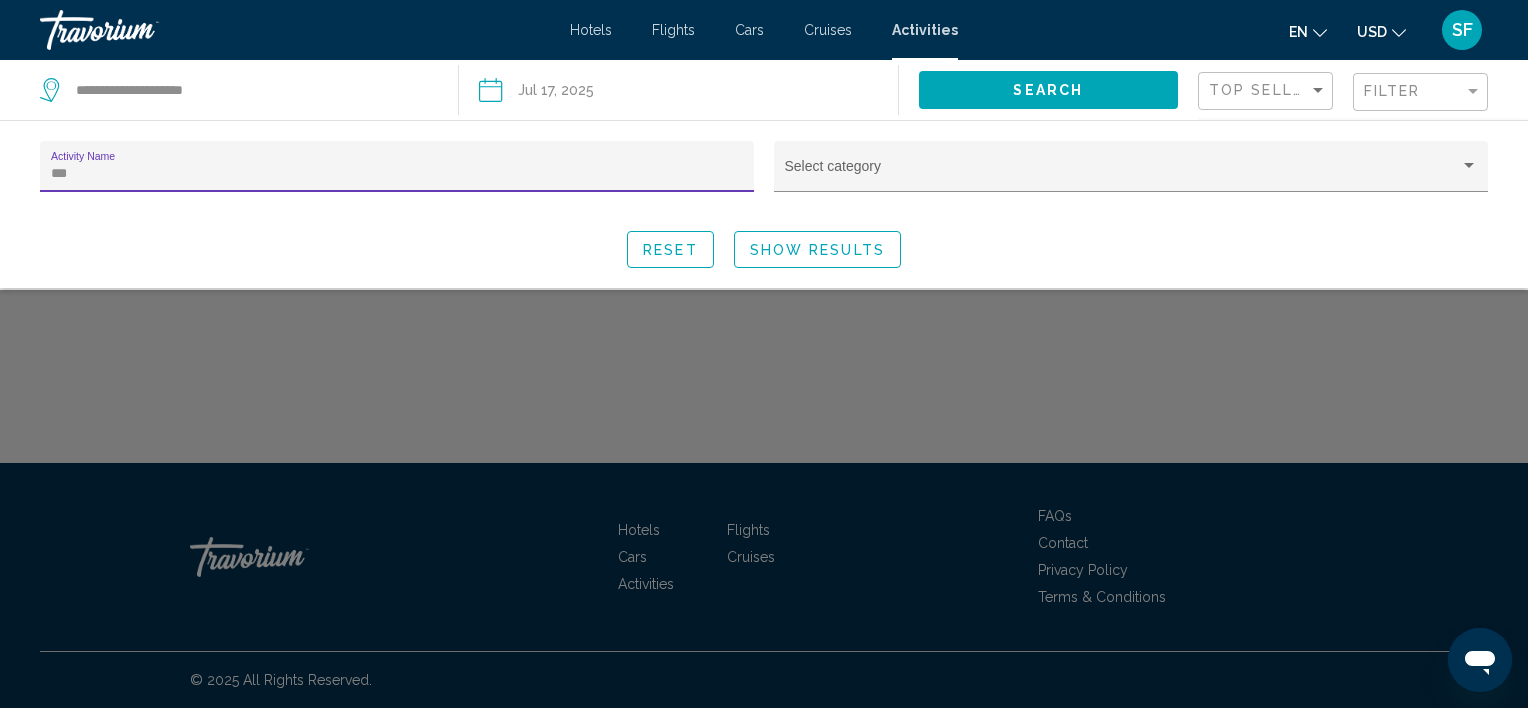 type on "***" 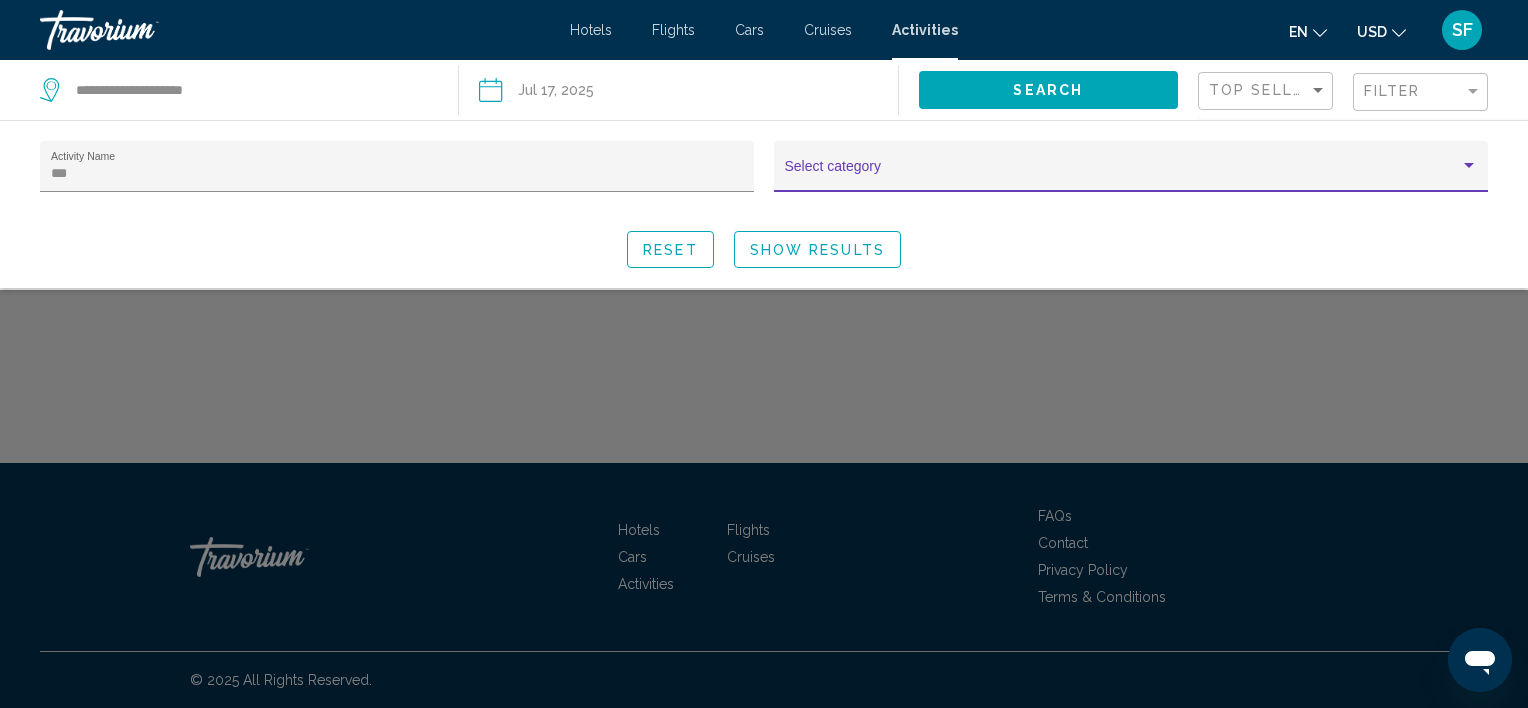 click at bounding box center (1469, 165) 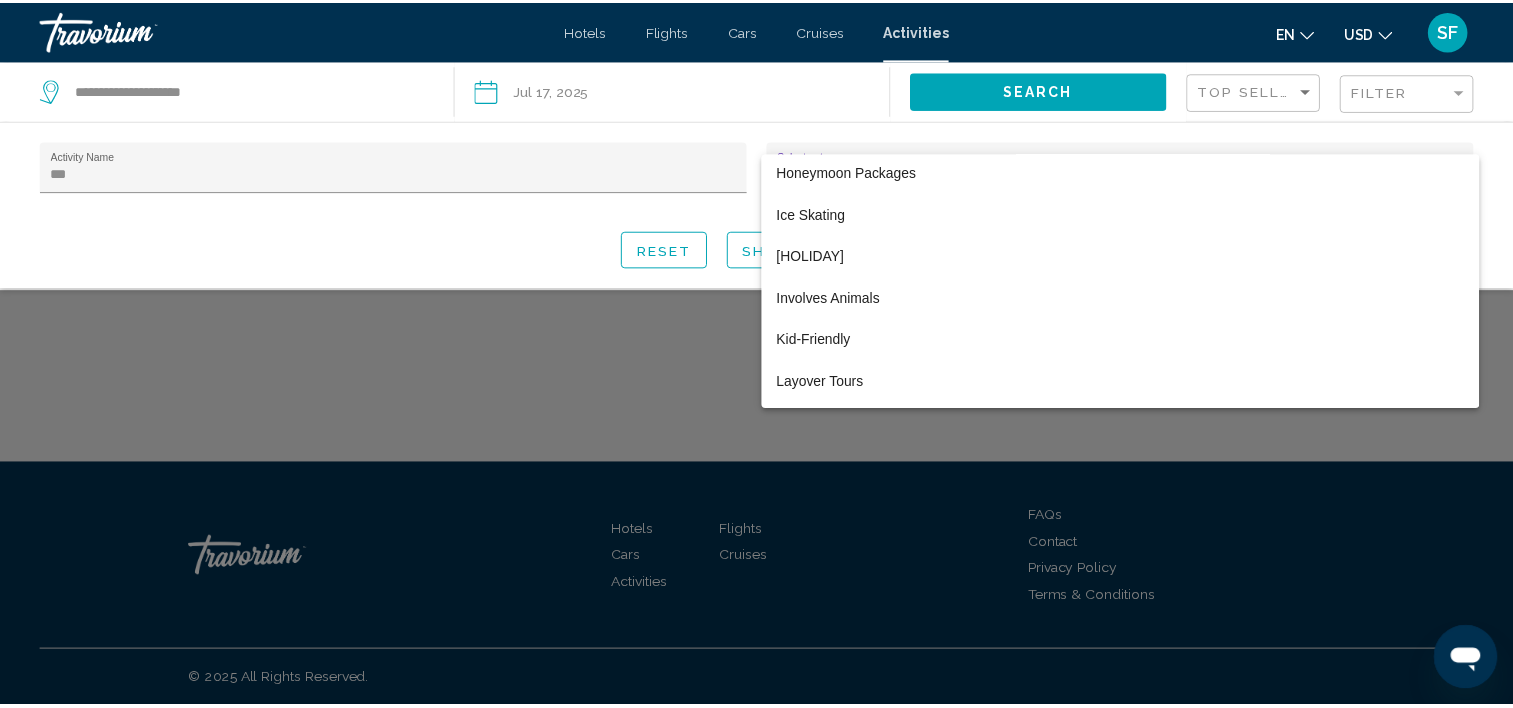 scroll, scrollTop: 2334, scrollLeft: 0, axis: vertical 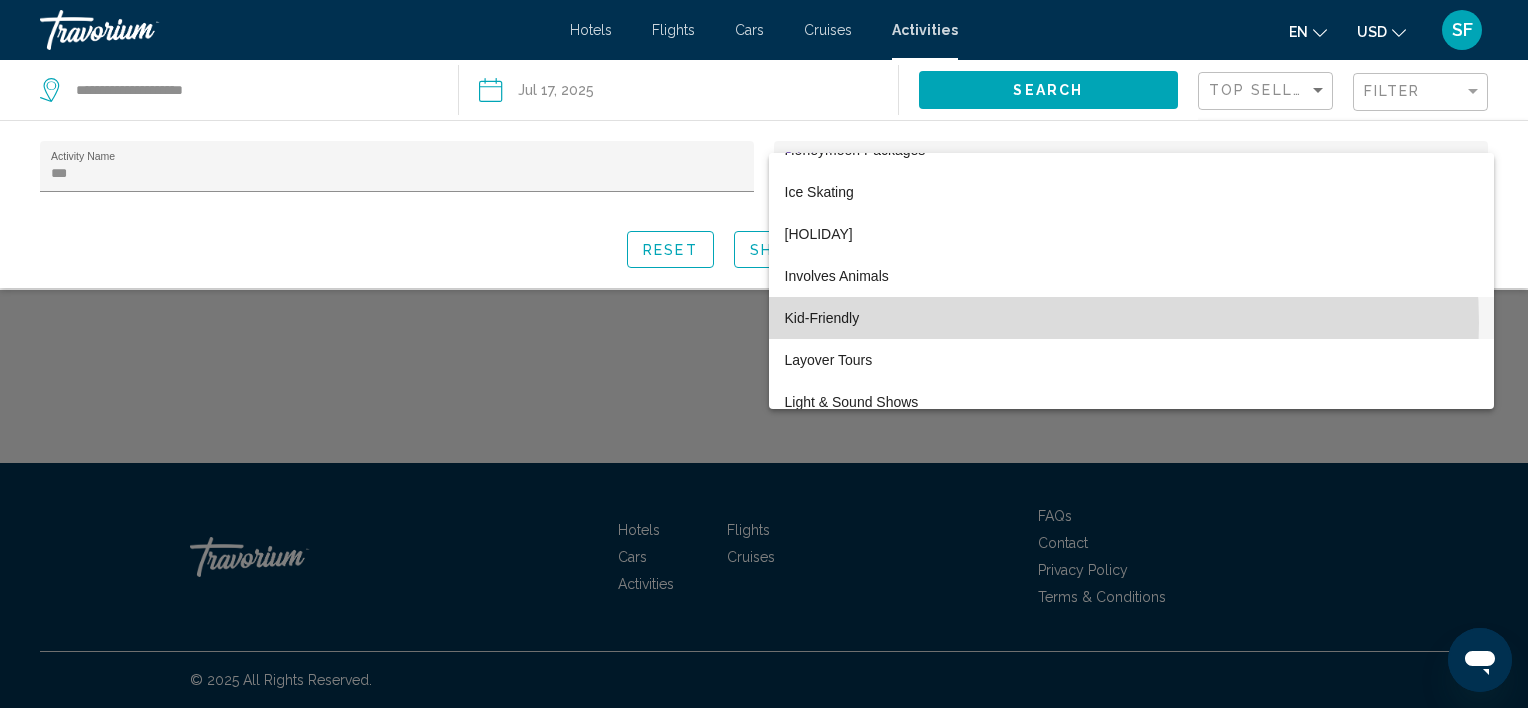 click on "Kid-Friendly" at bounding box center (1131, 318) 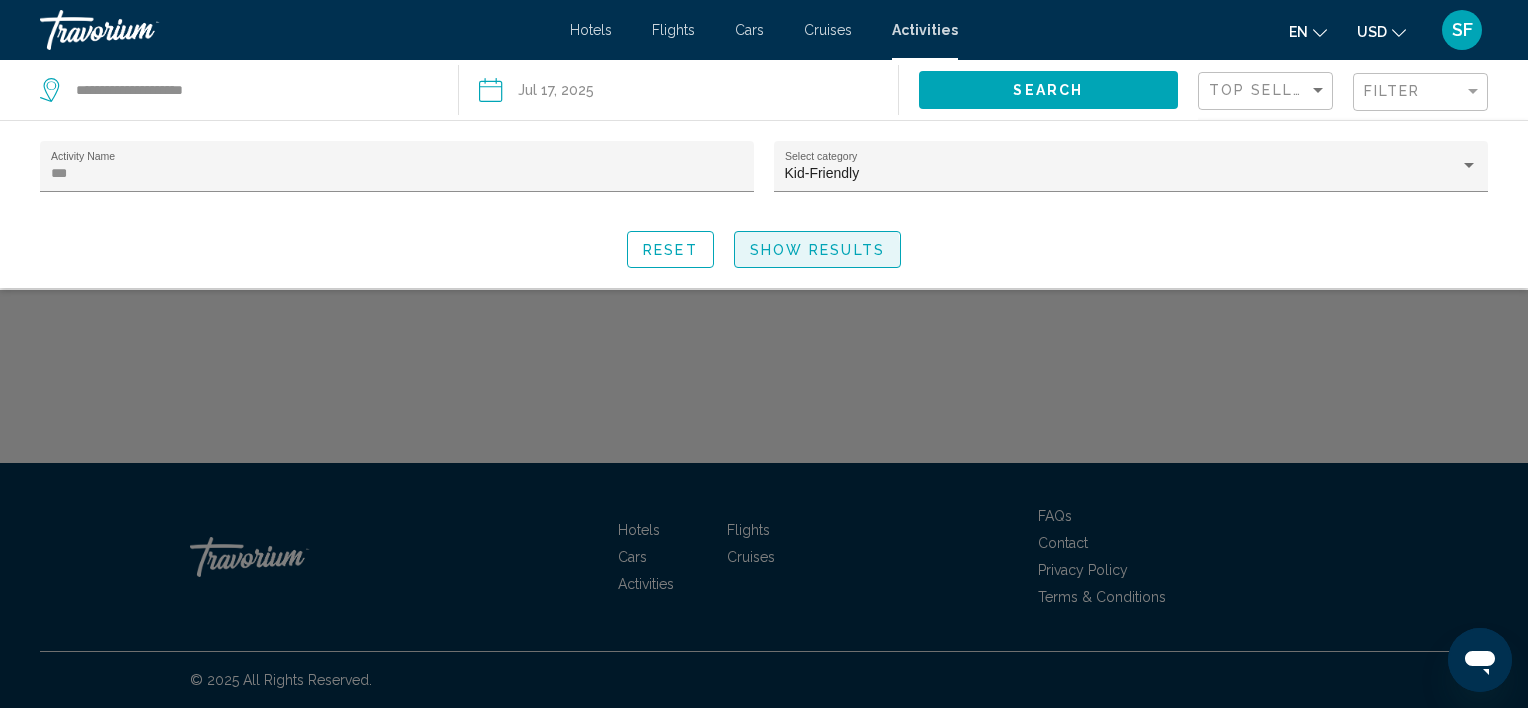 click on "Show Results" at bounding box center [817, 249] 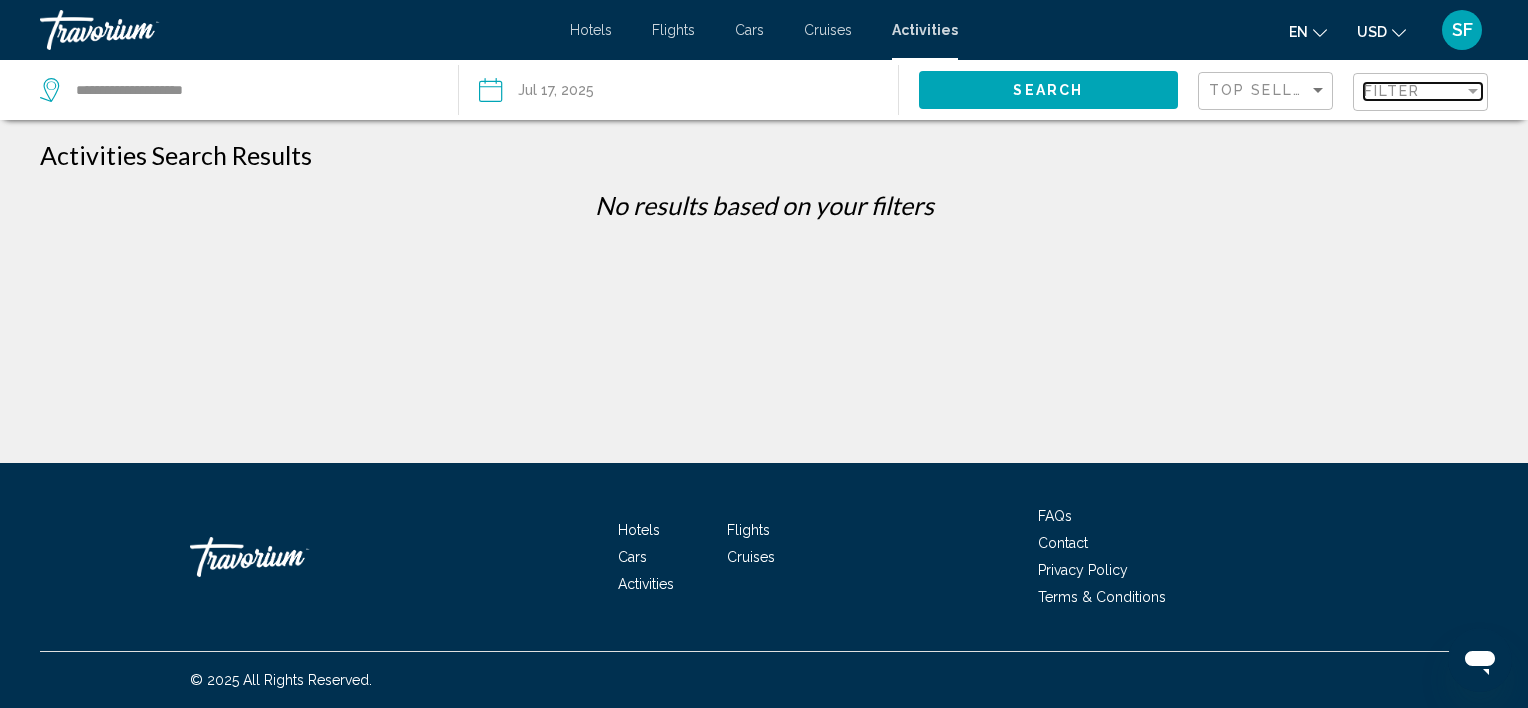 click at bounding box center [1473, 91] 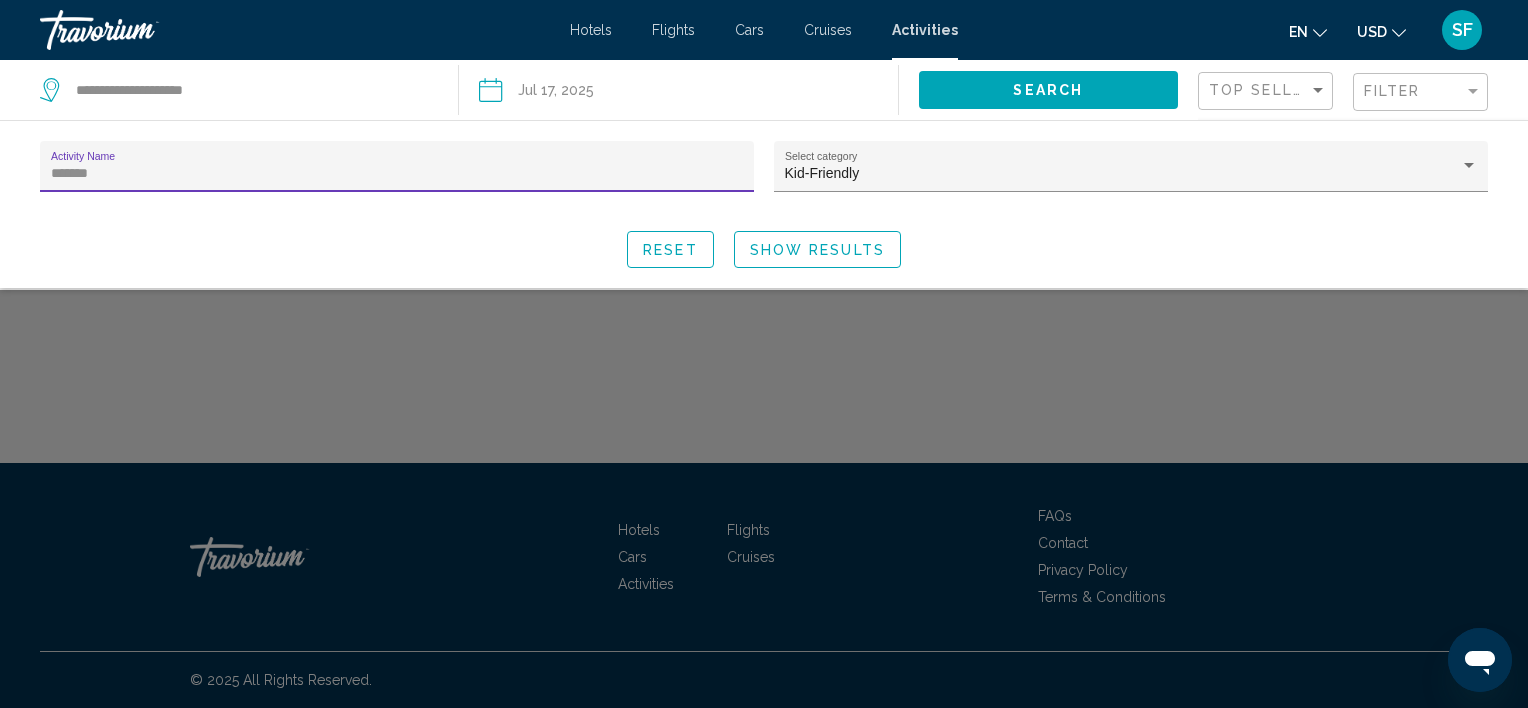 type on "*******" 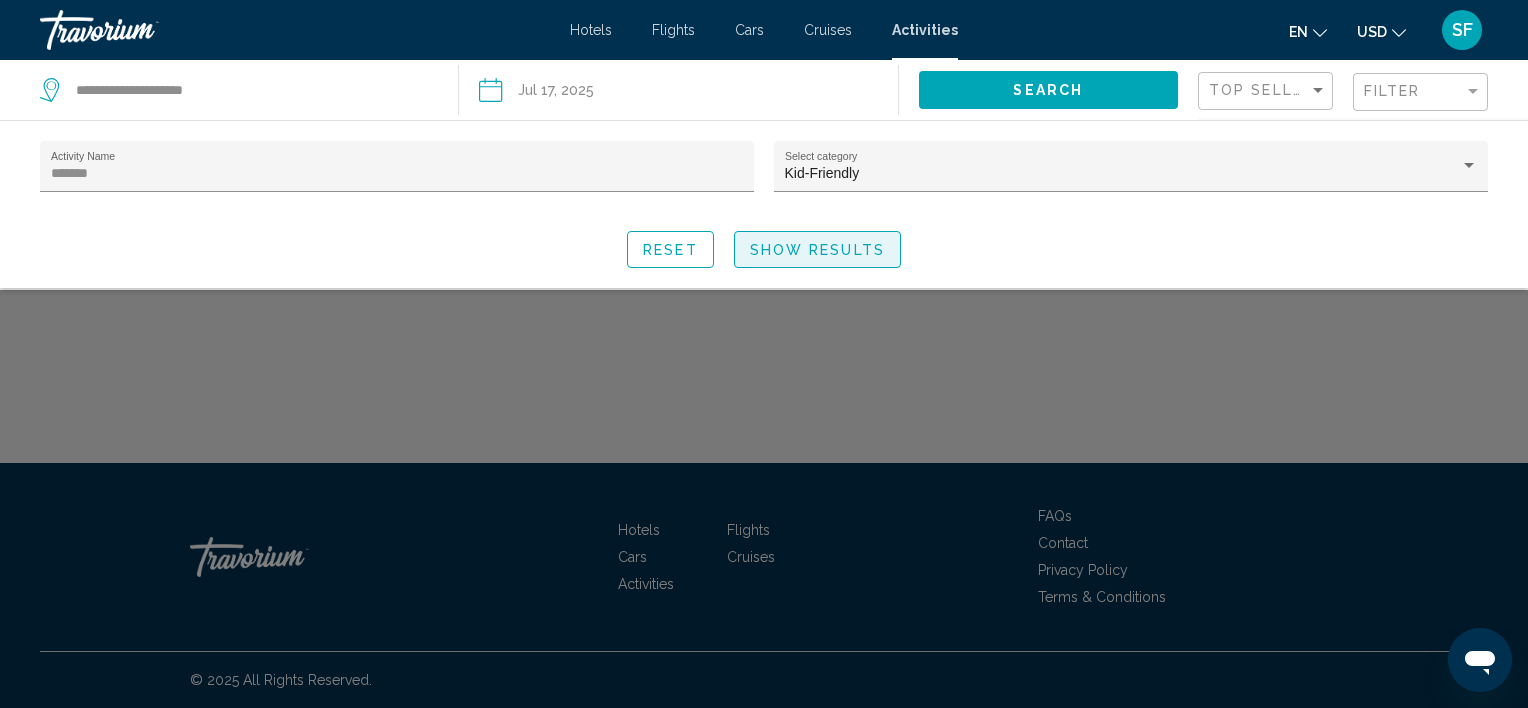 click on "Show Results" at bounding box center [817, 249] 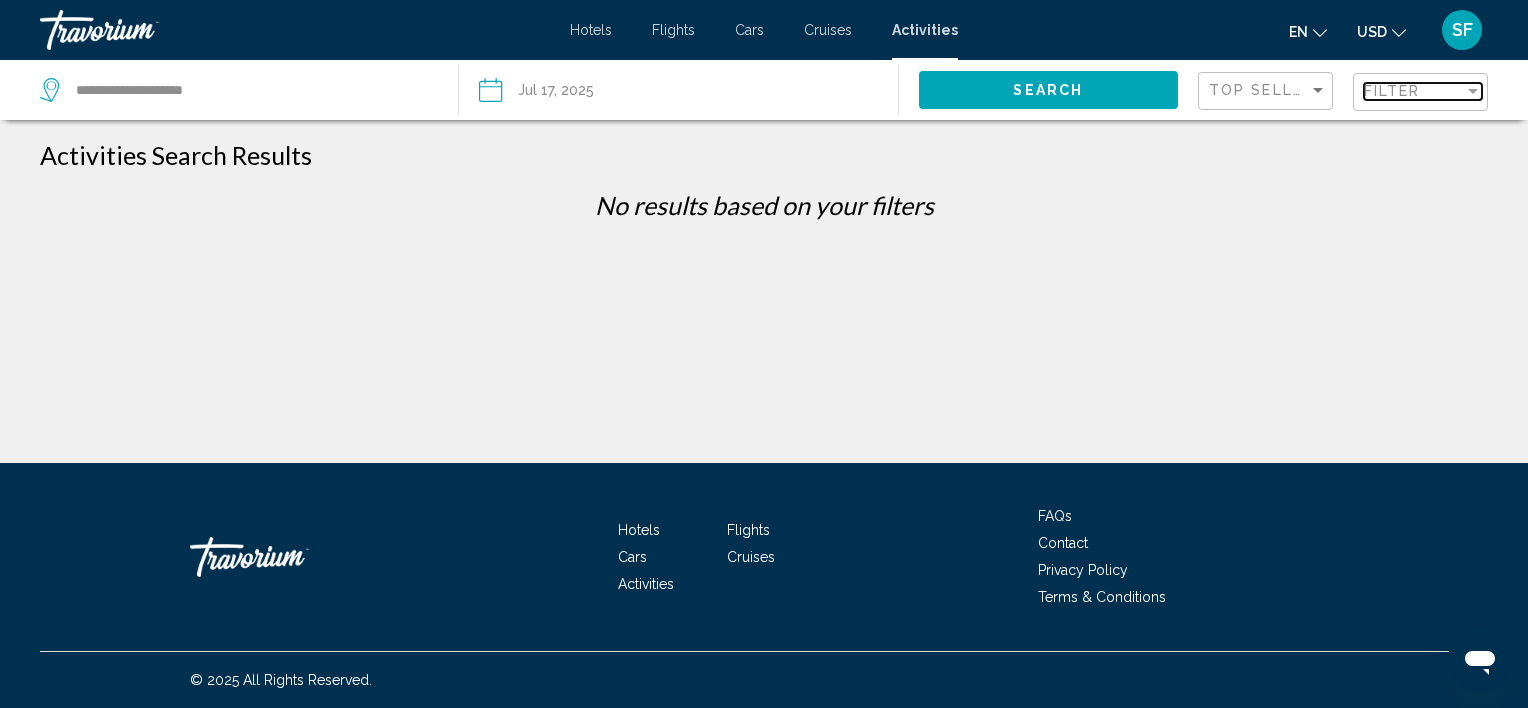 click on "Filter" at bounding box center [1392, 91] 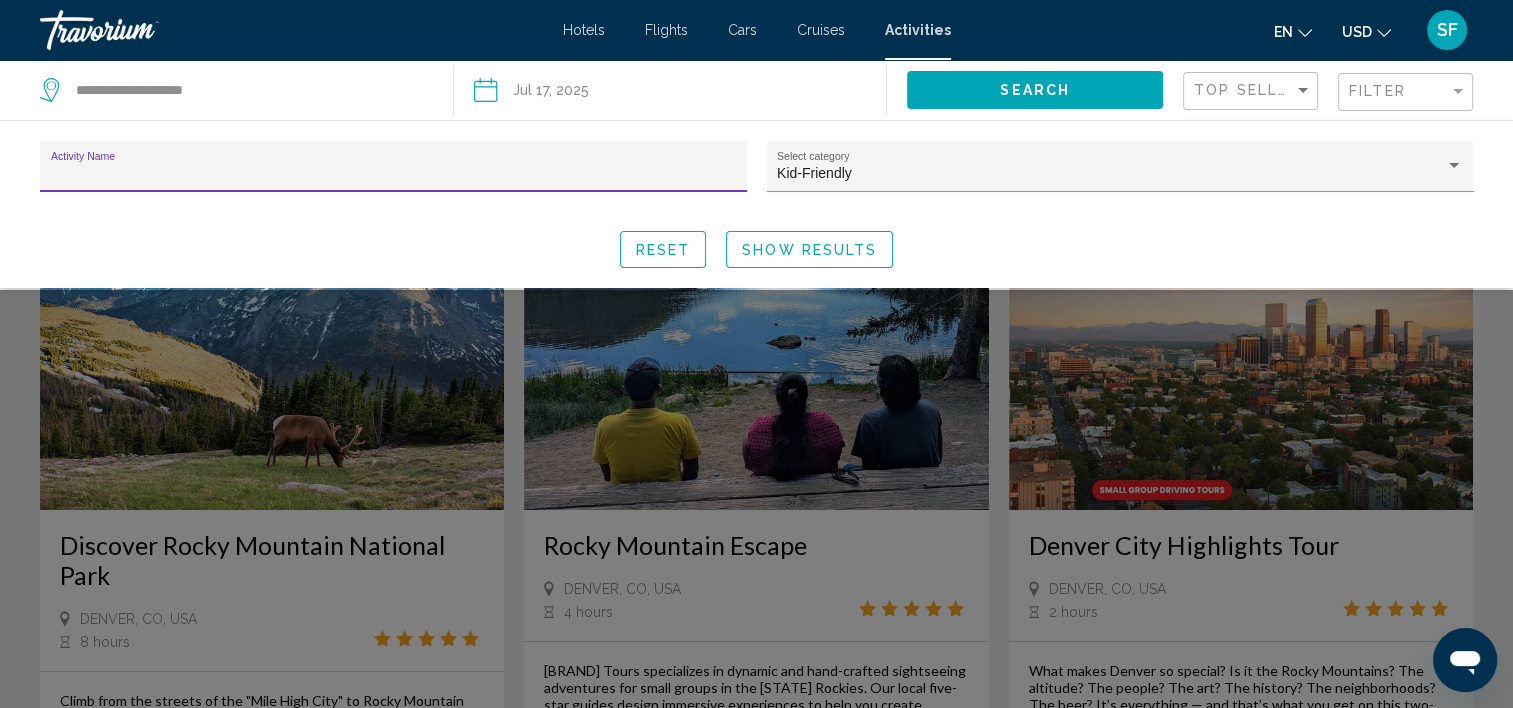 type 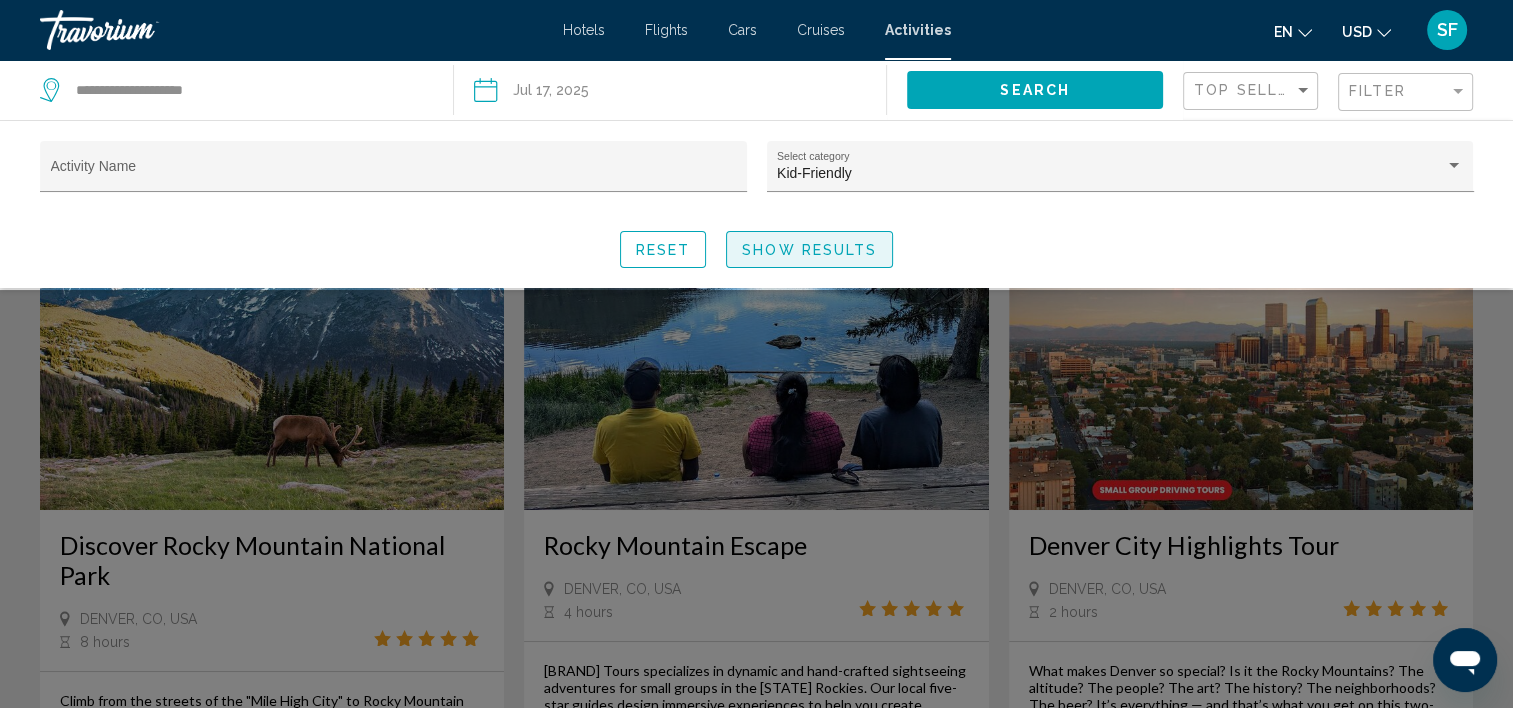 click on "Show Results" at bounding box center [809, 249] 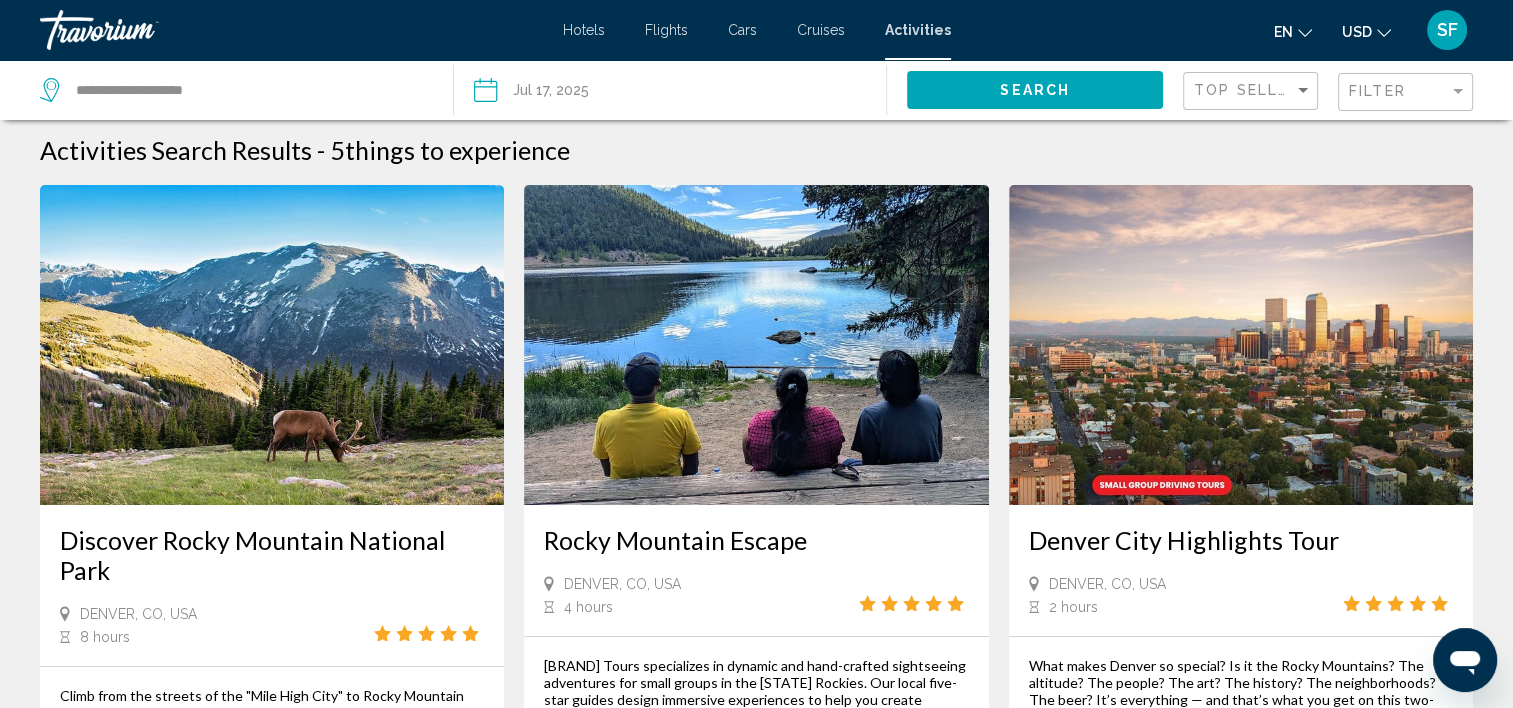 scroll, scrollTop: 0, scrollLeft: 0, axis: both 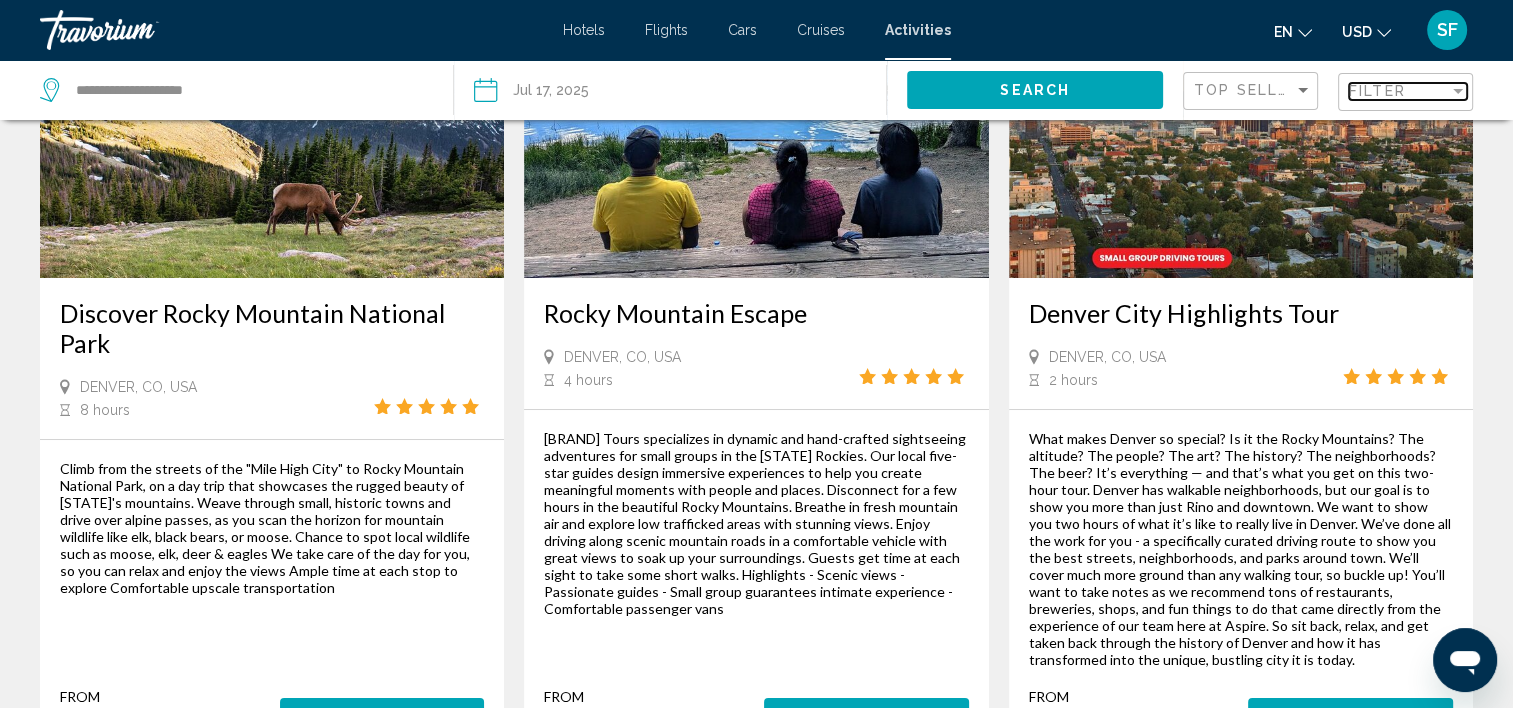click on "Filter" at bounding box center (1399, 91) 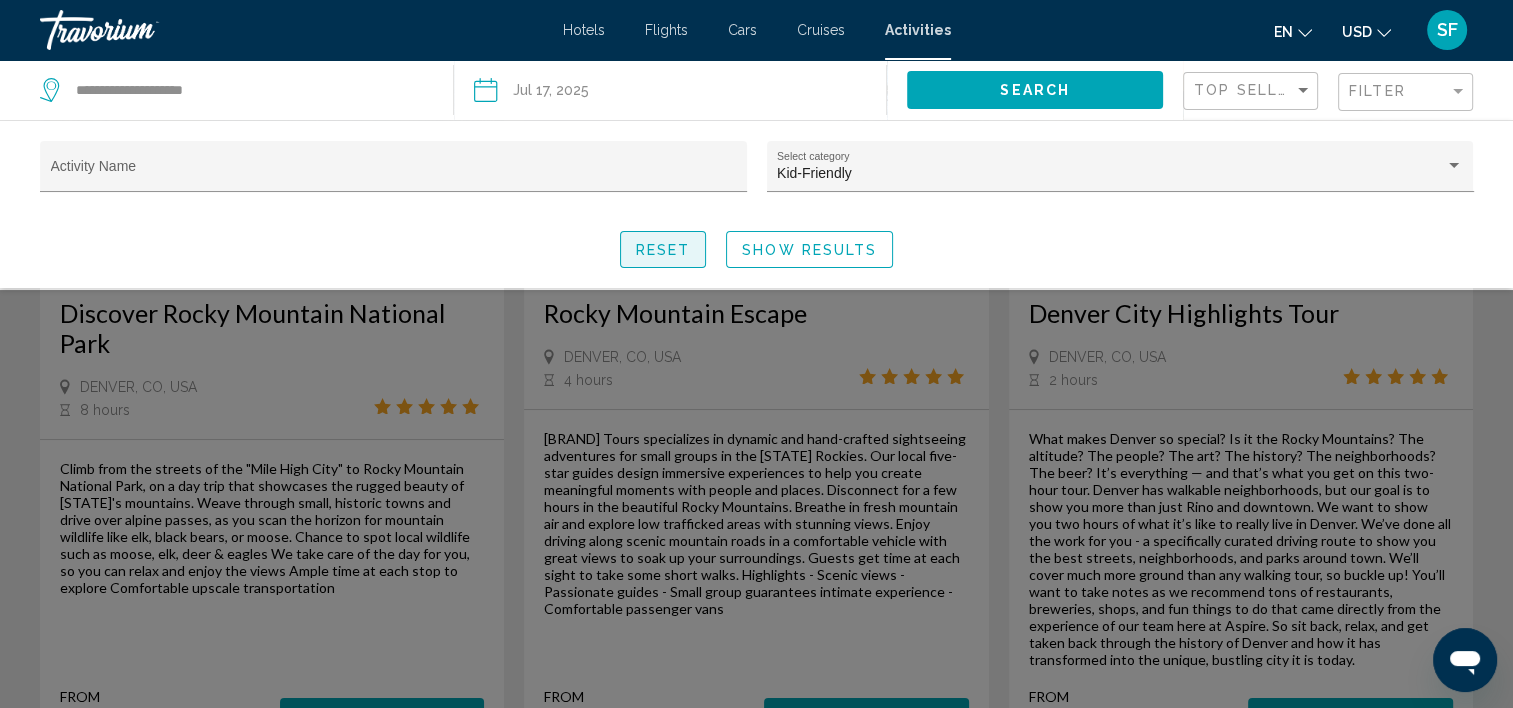 click on "Reset" at bounding box center (663, 249) 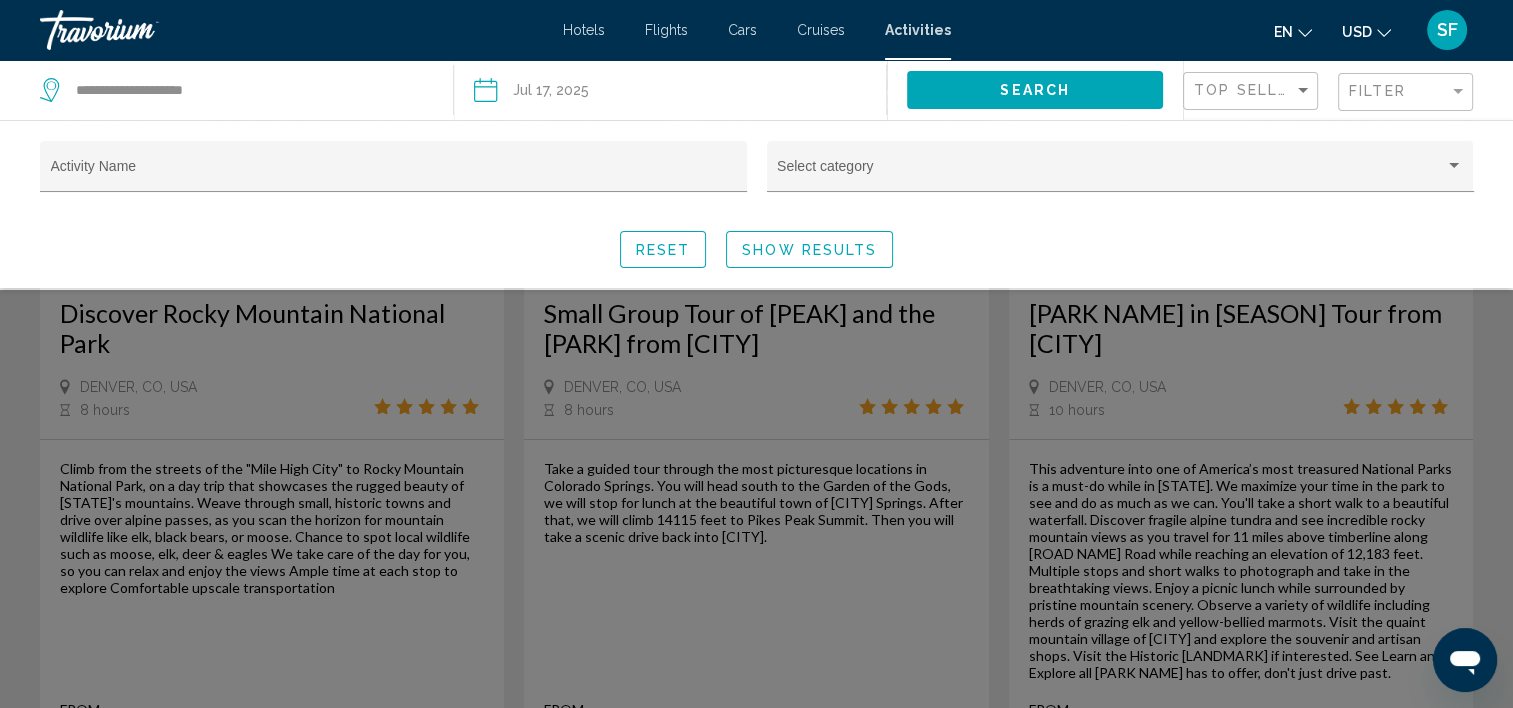 click on "Activity Name Select category Reset Show Results" at bounding box center [756, 204] 